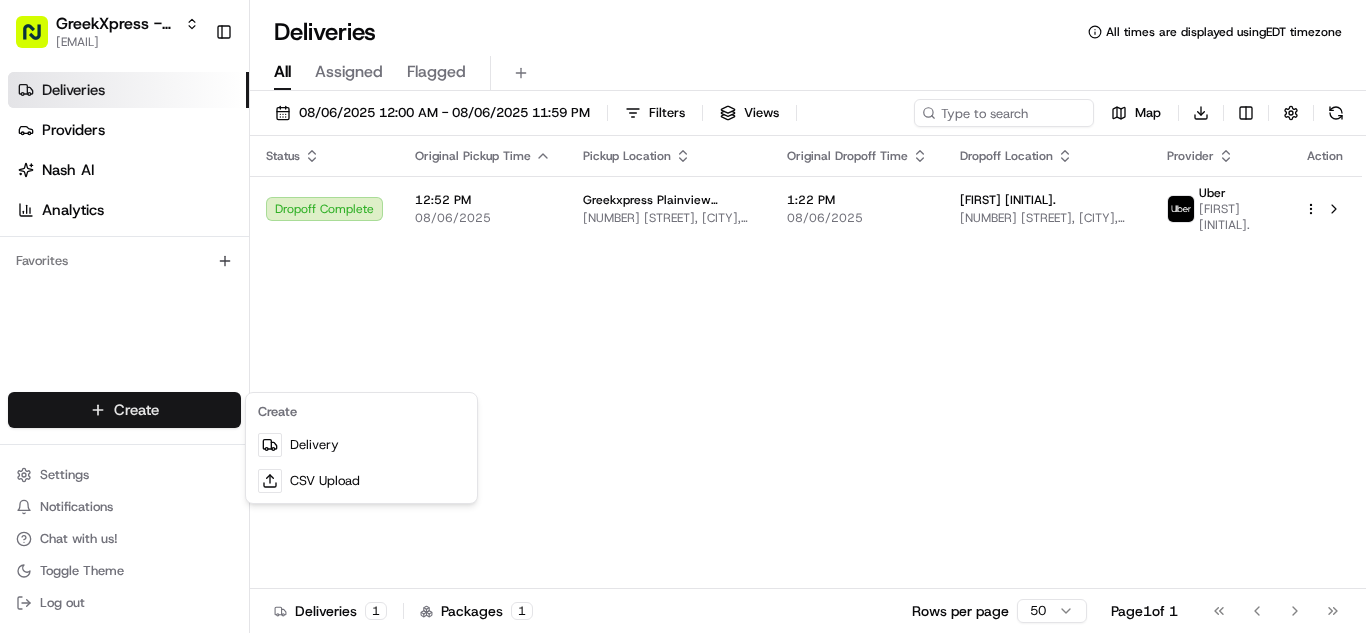 click on "Delivery" at bounding box center (361, 445) 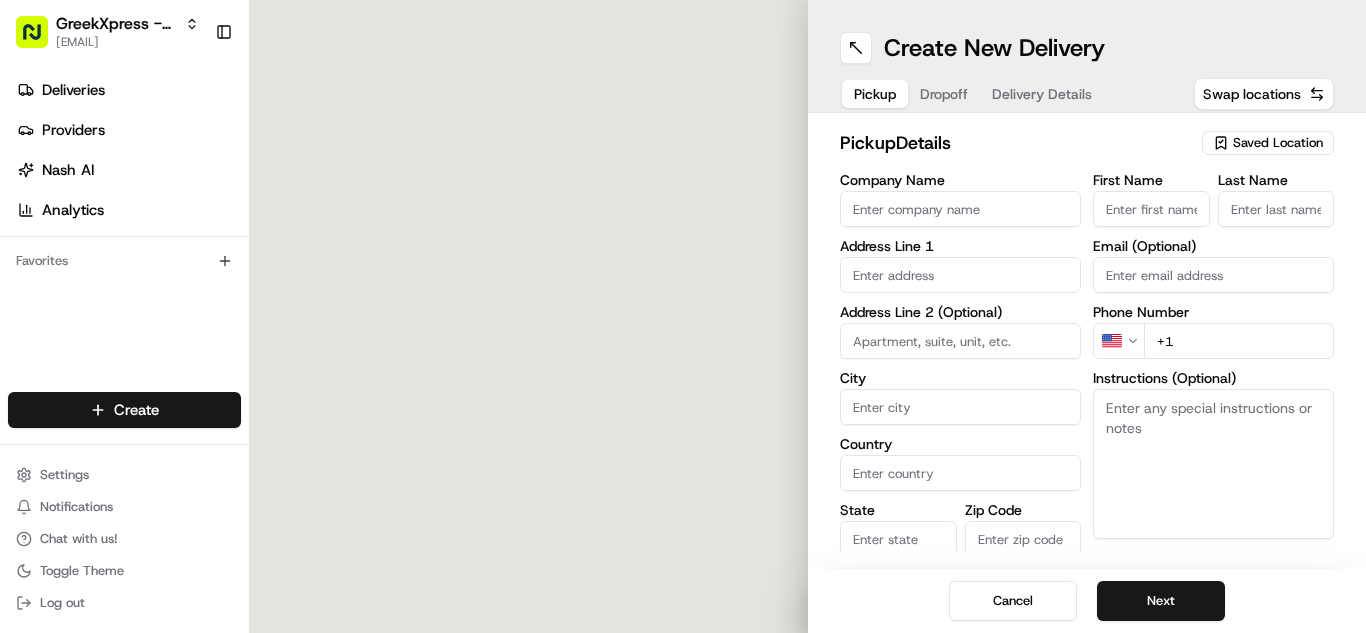 scroll, scrollTop: 0, scrollLeft: 0, axis: both 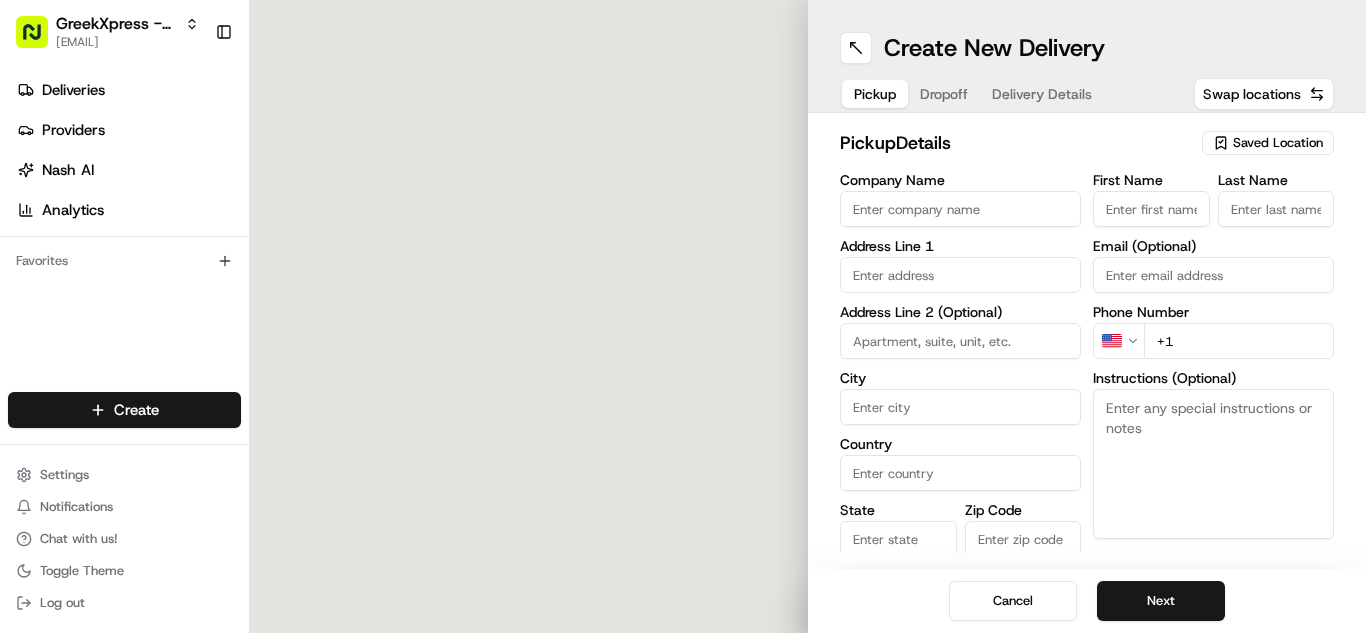 click on "Saved Location" at bounding box center [1278, 143] 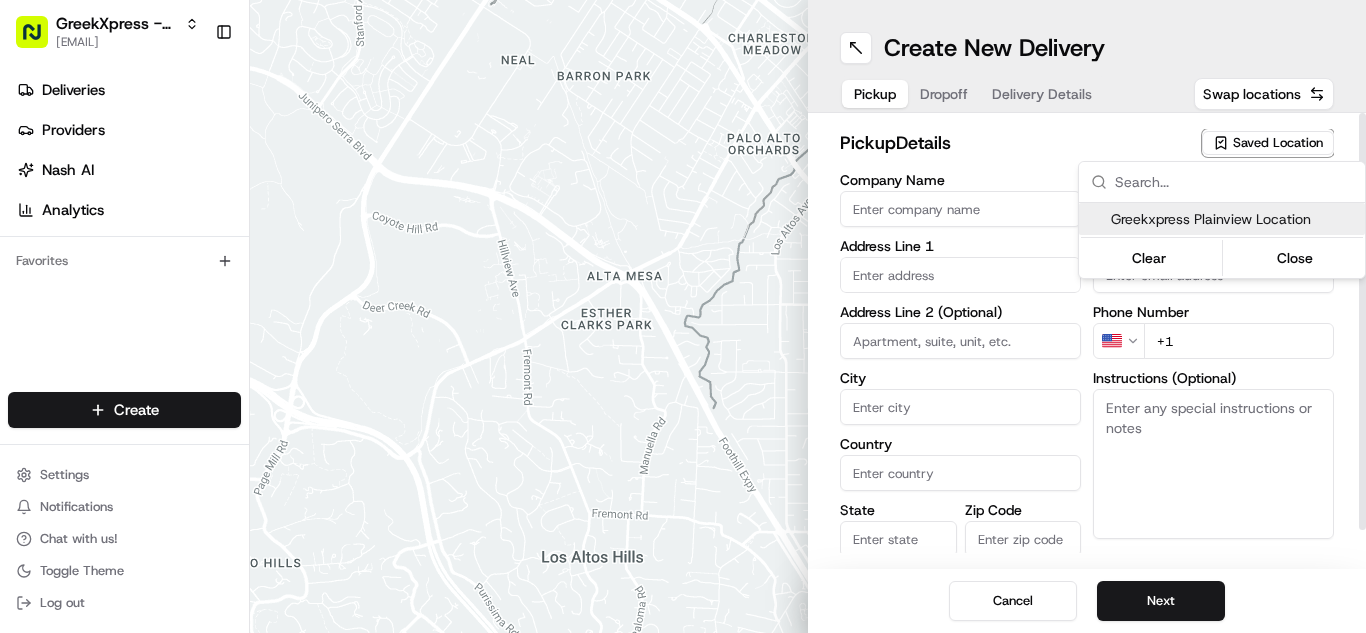 click on "Greekxpress Plainview Location" at bounding box center [1234, 219] 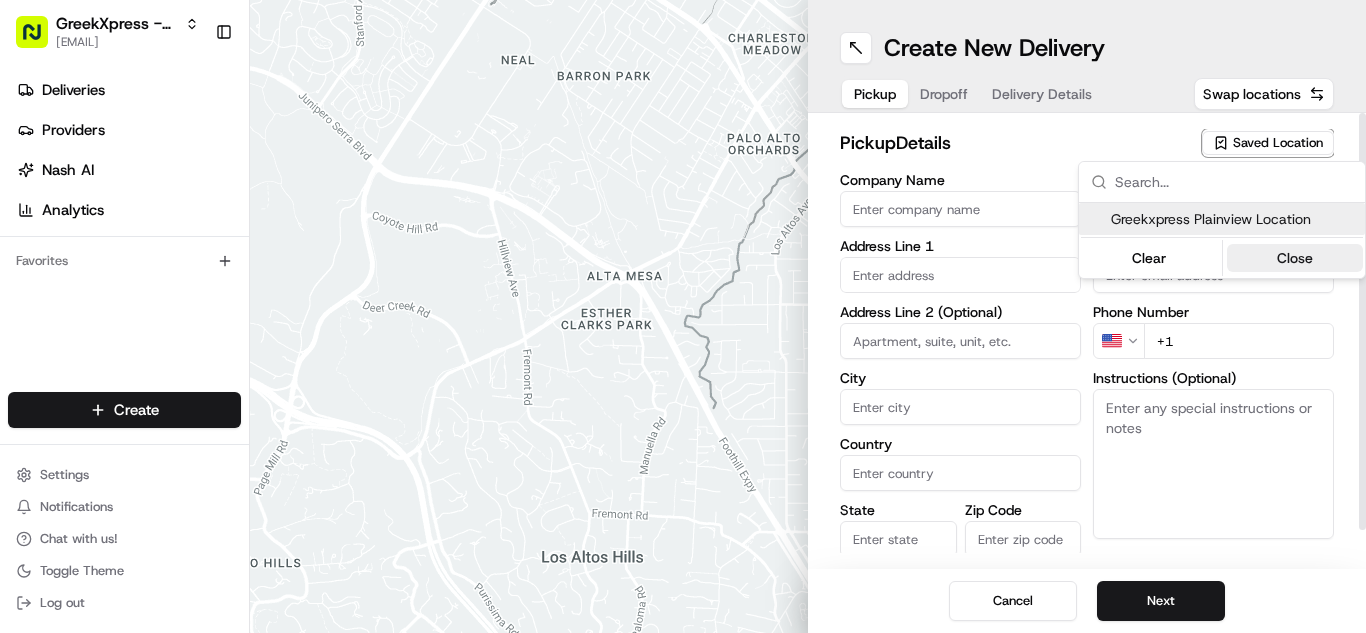 type on "Greekxpress Plainview Location" 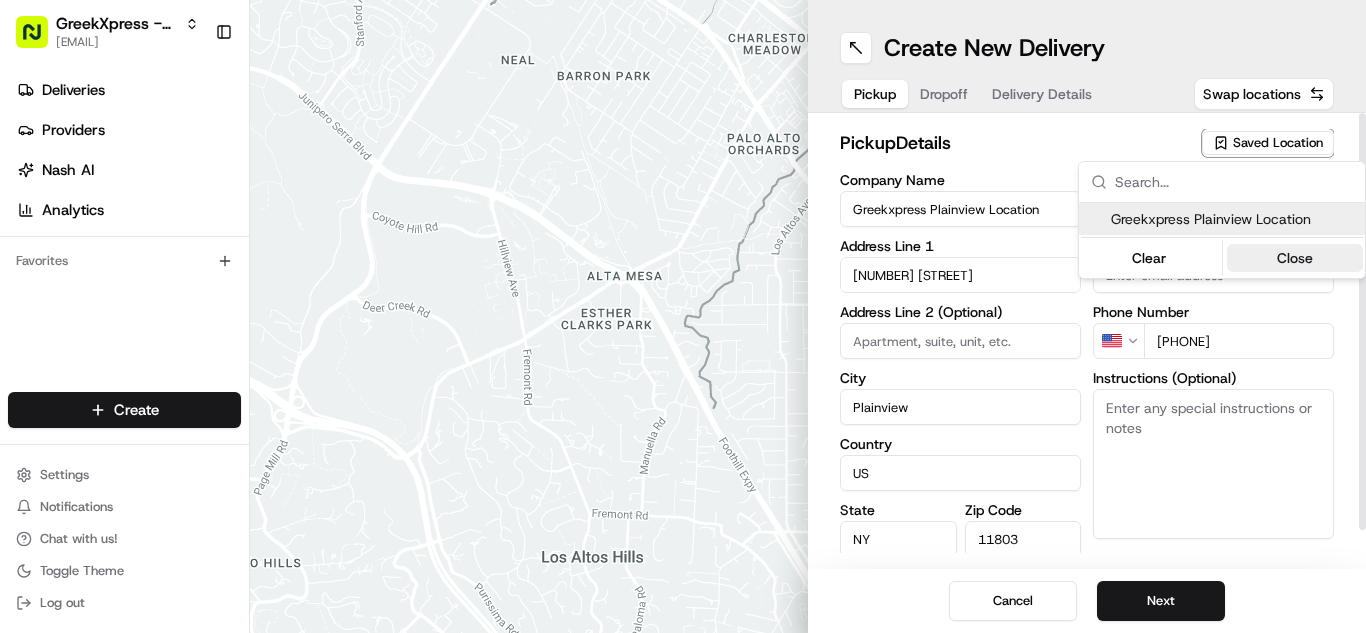 click on "Close" at bounding box center (1295, 258) 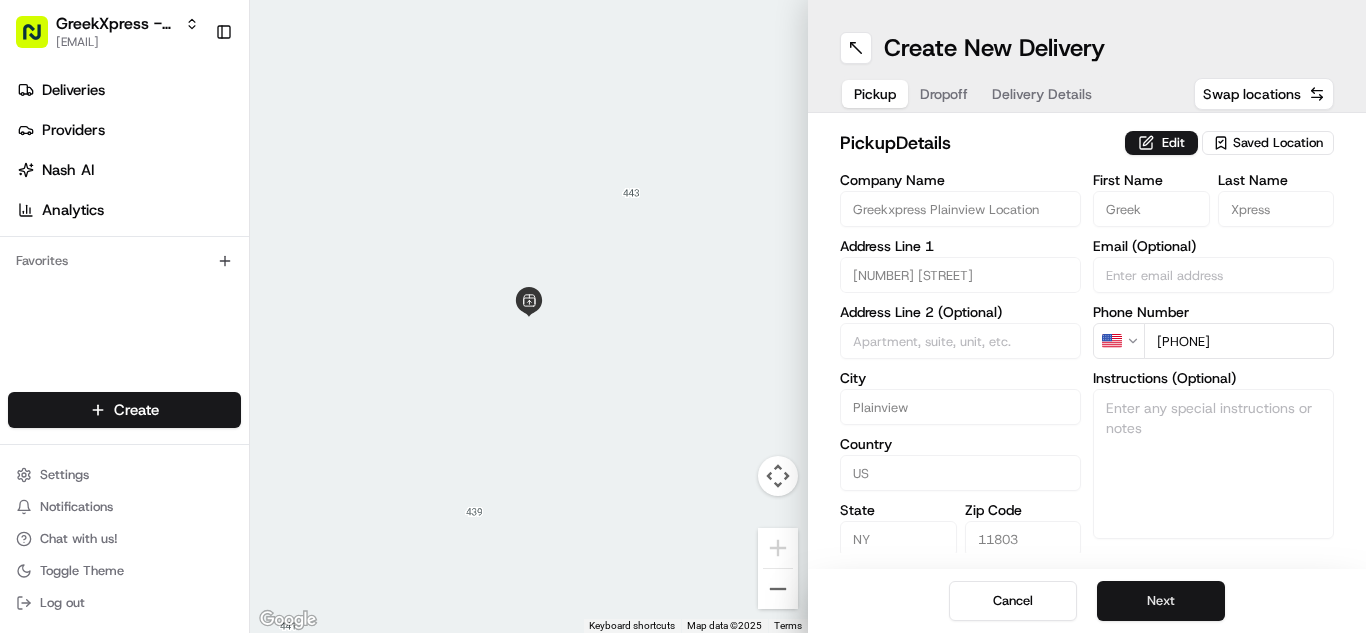 click on "Next" at bounding box center (1161, 601) 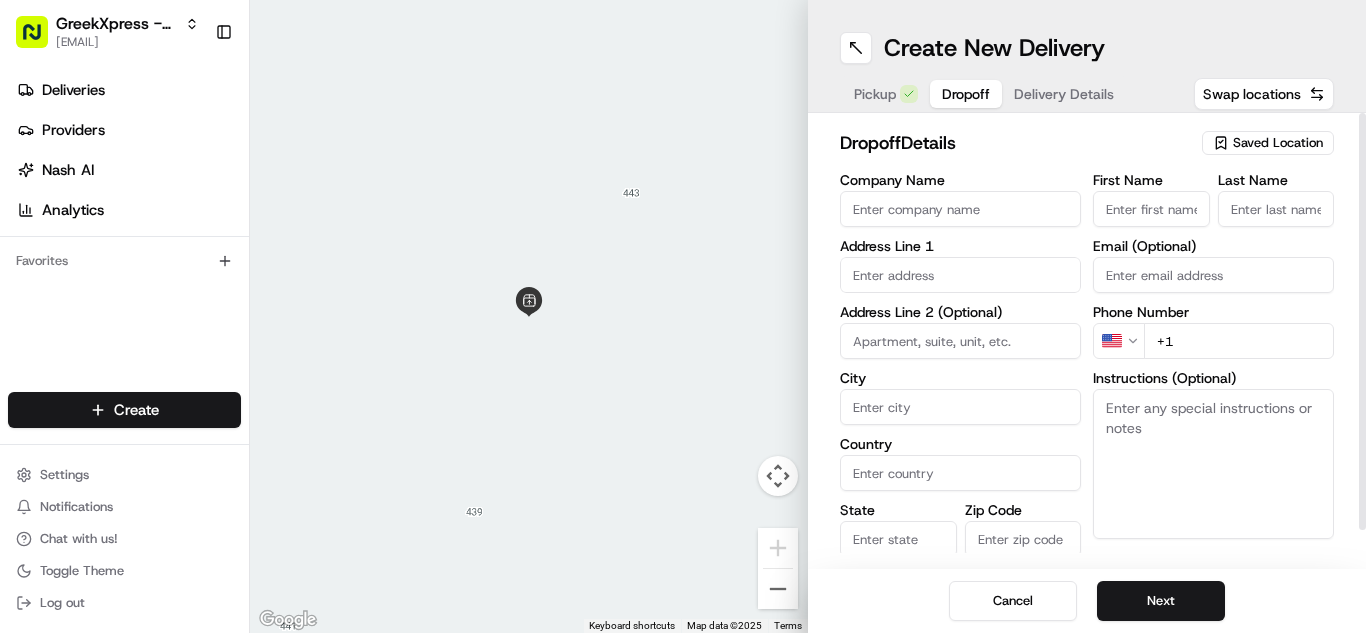paste on "Please hand to customer or call upon arrival. Do not leave the order outside. Thank you" 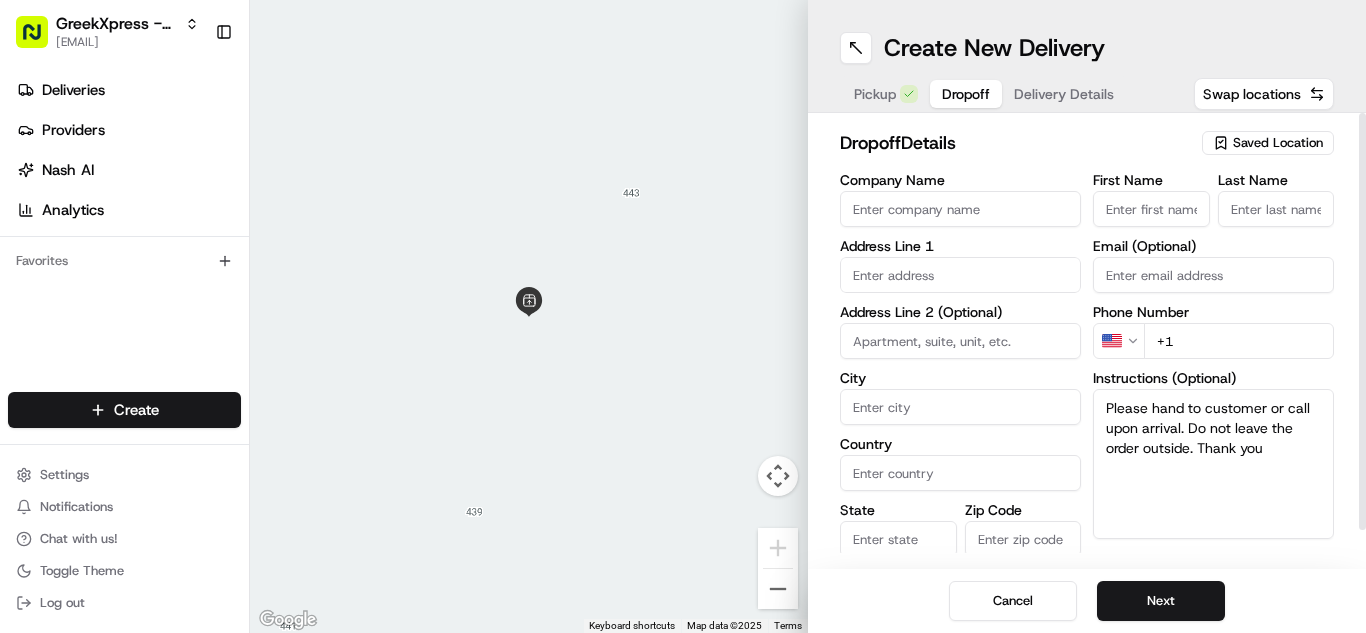 type on "Please hand to customer or call upon arrival. Do not leave the order outside. Thank you" 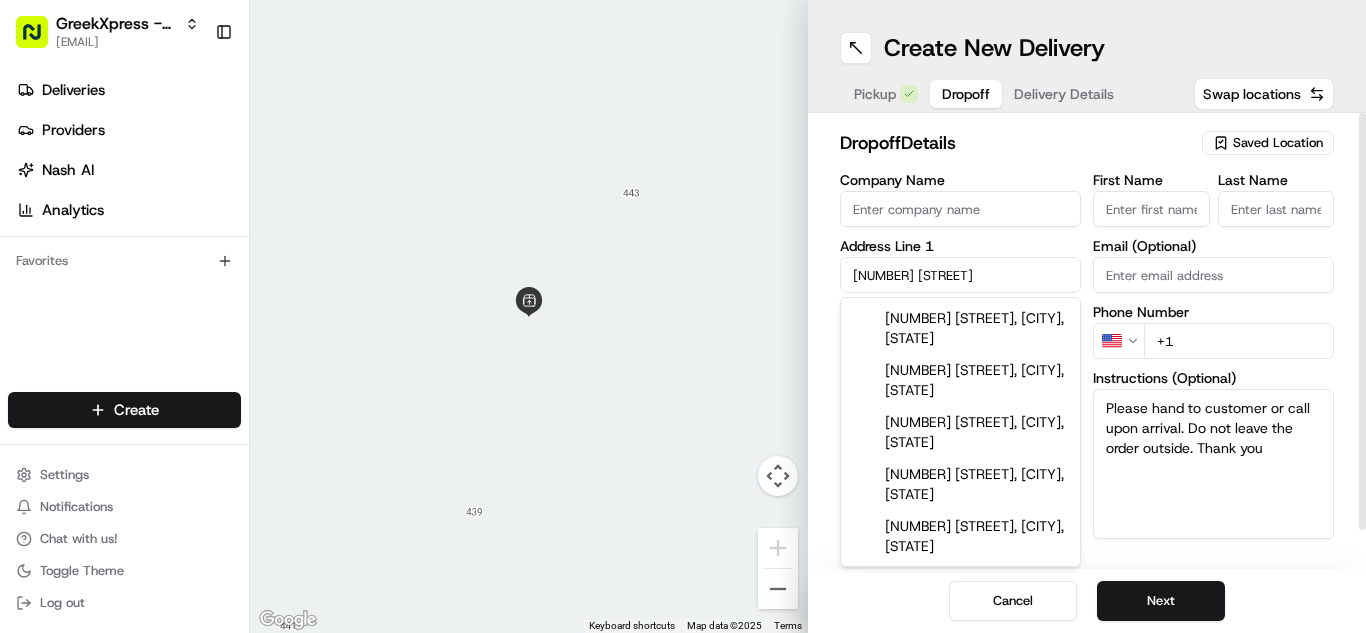 type on "[NUMBER] [STREET]" 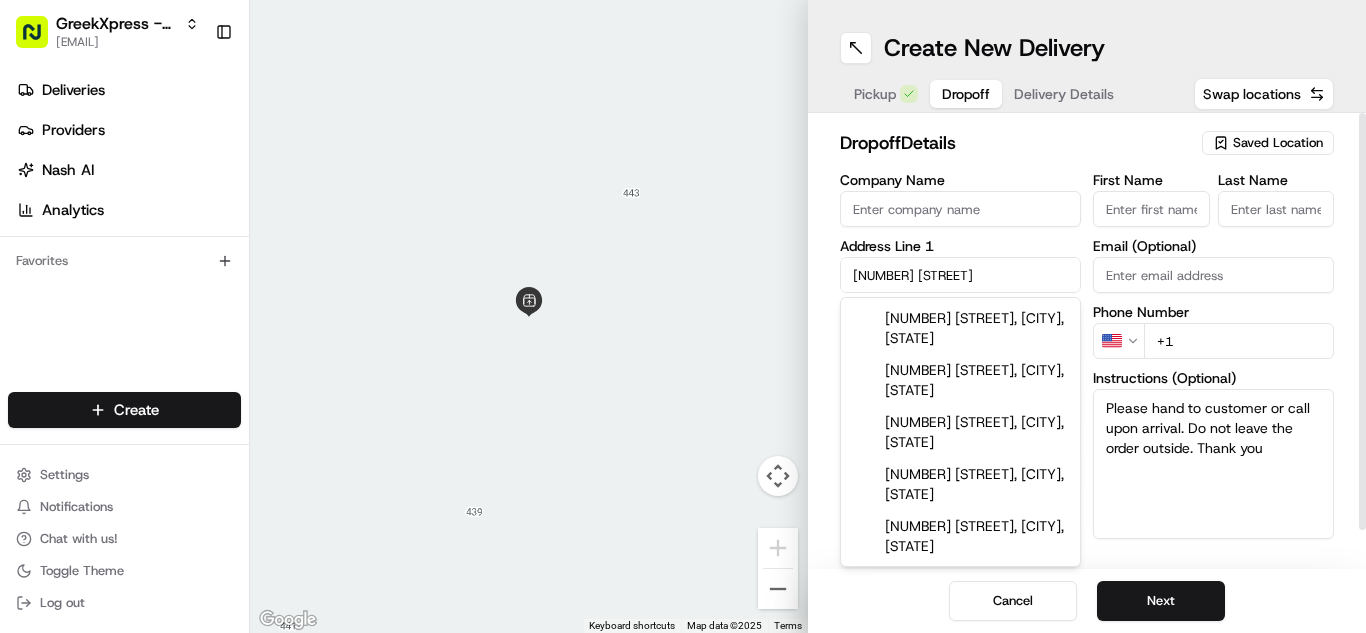 type on "Plainview" 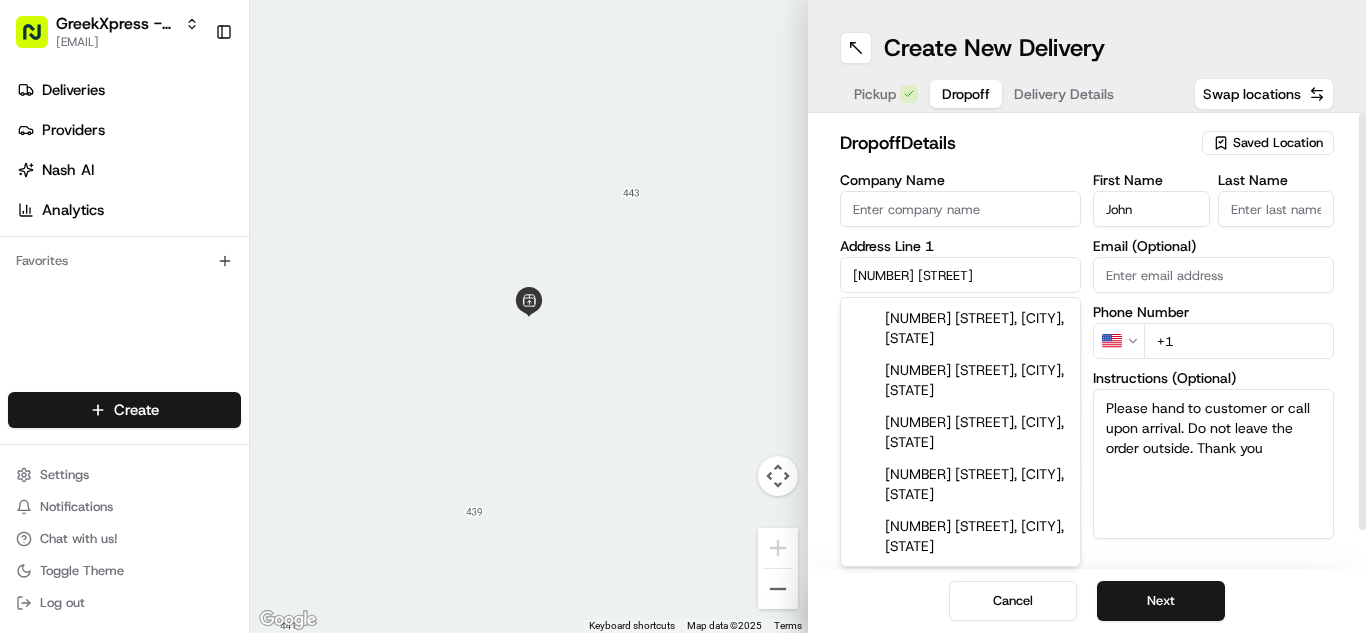 type on "K." 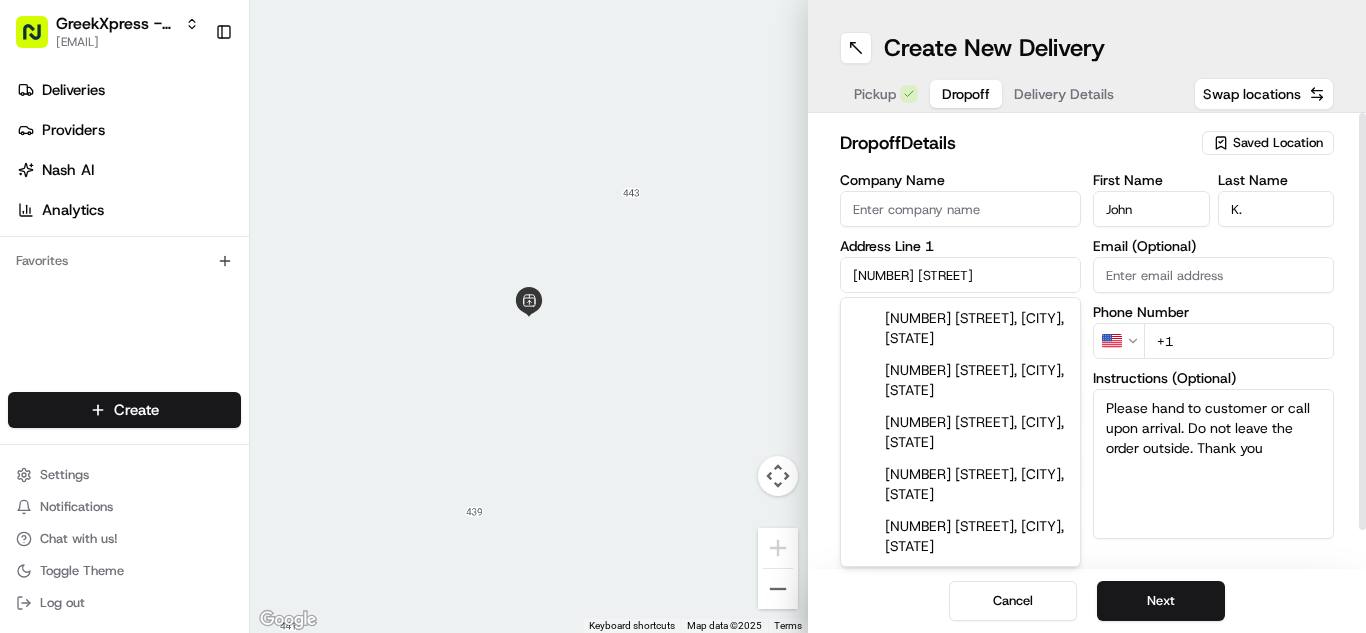 type on "[PHONE]" 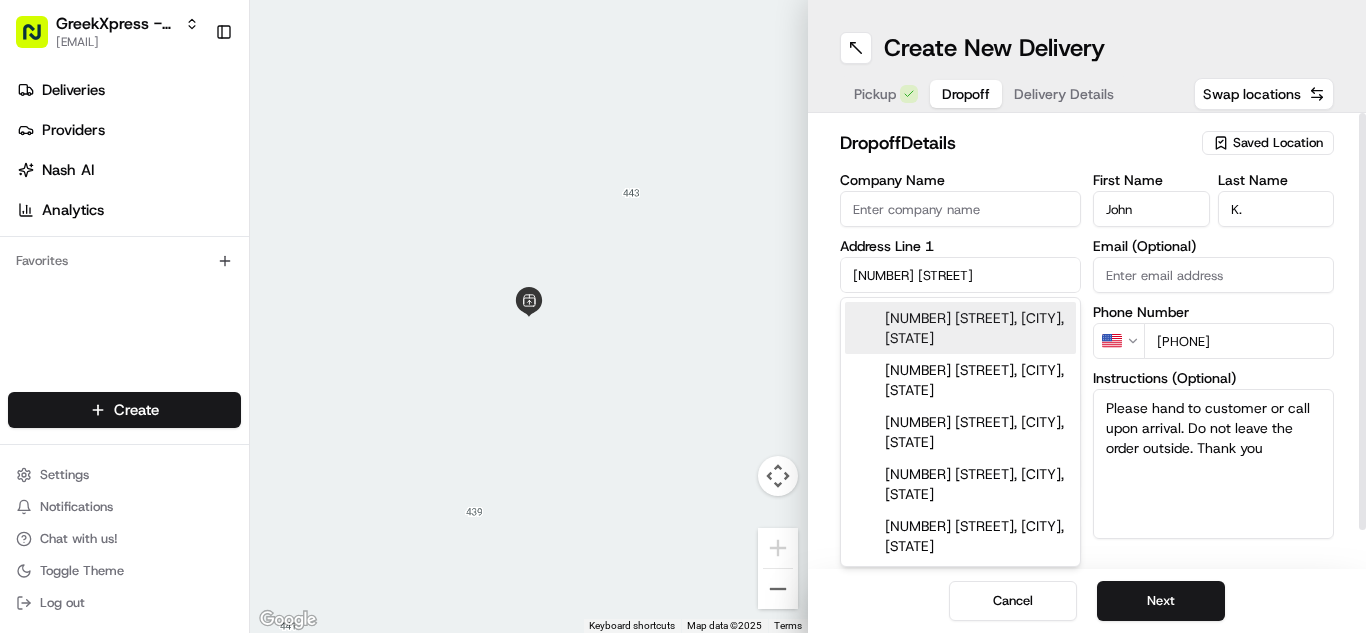 drag, startPoint x: 1324, startPoint y: 584, endPoint x: 1334, endPoint y: 582, distance: 10.198039 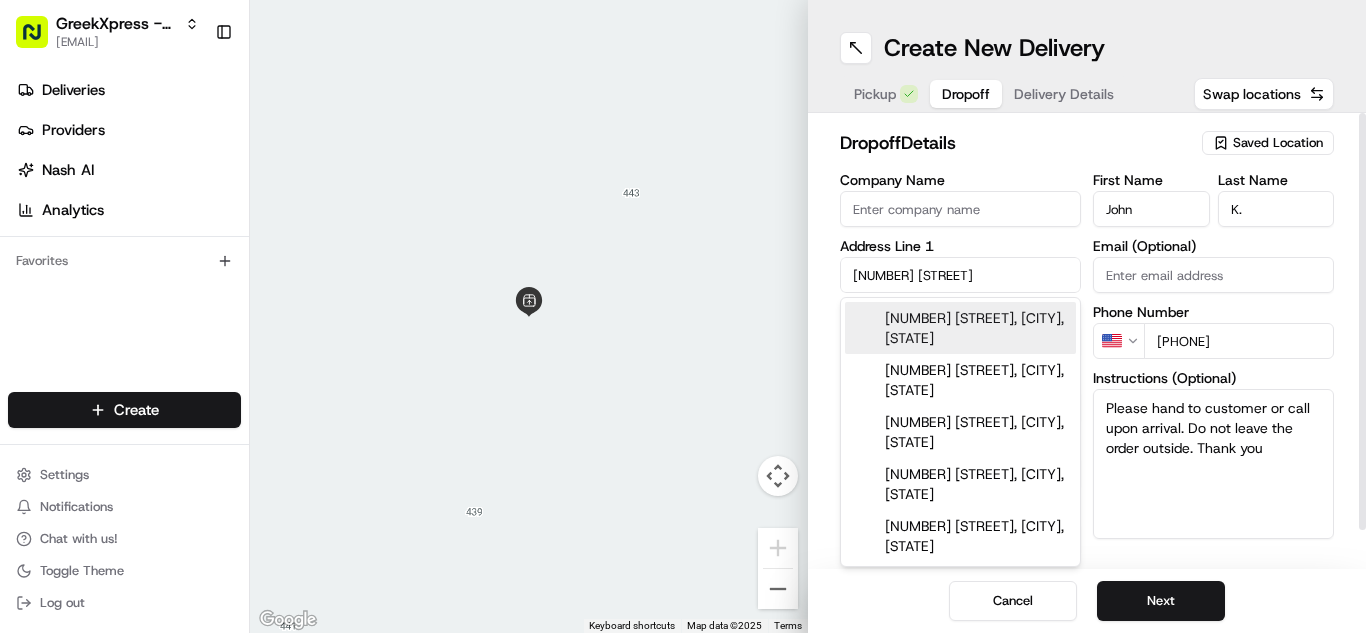 click on "Cancel Next" at bounding box center (1087, 601) 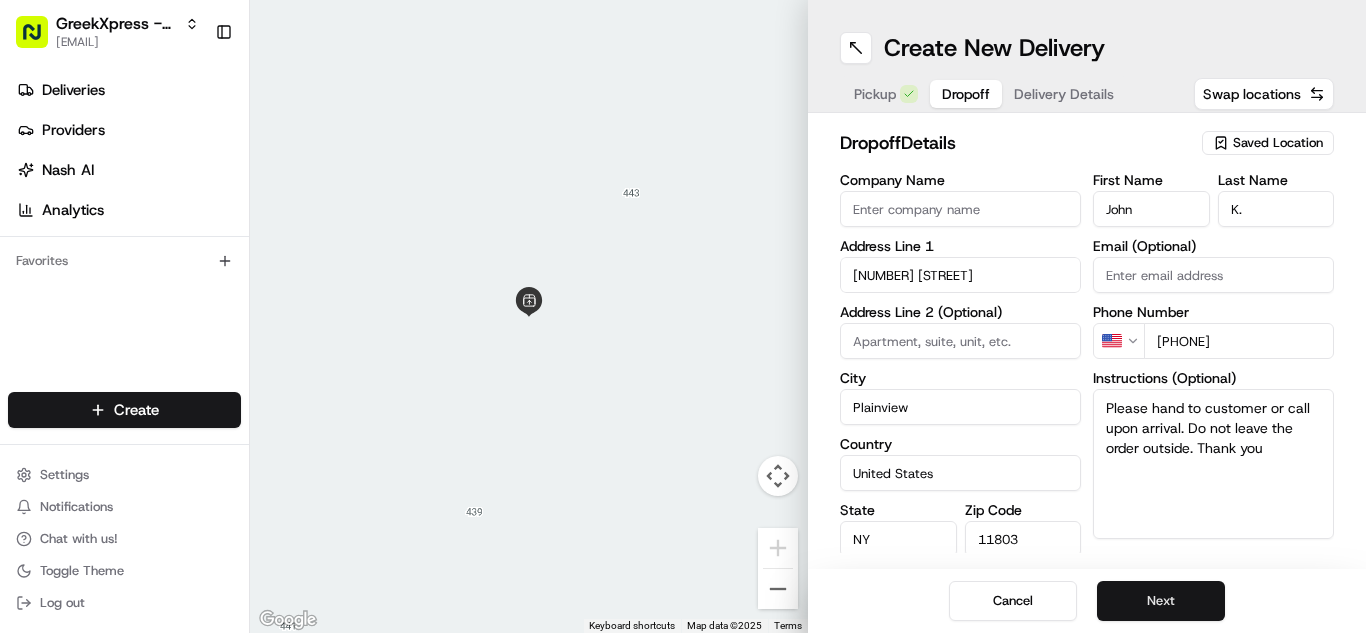 click on "Next" at bounding box center (1161, 601) 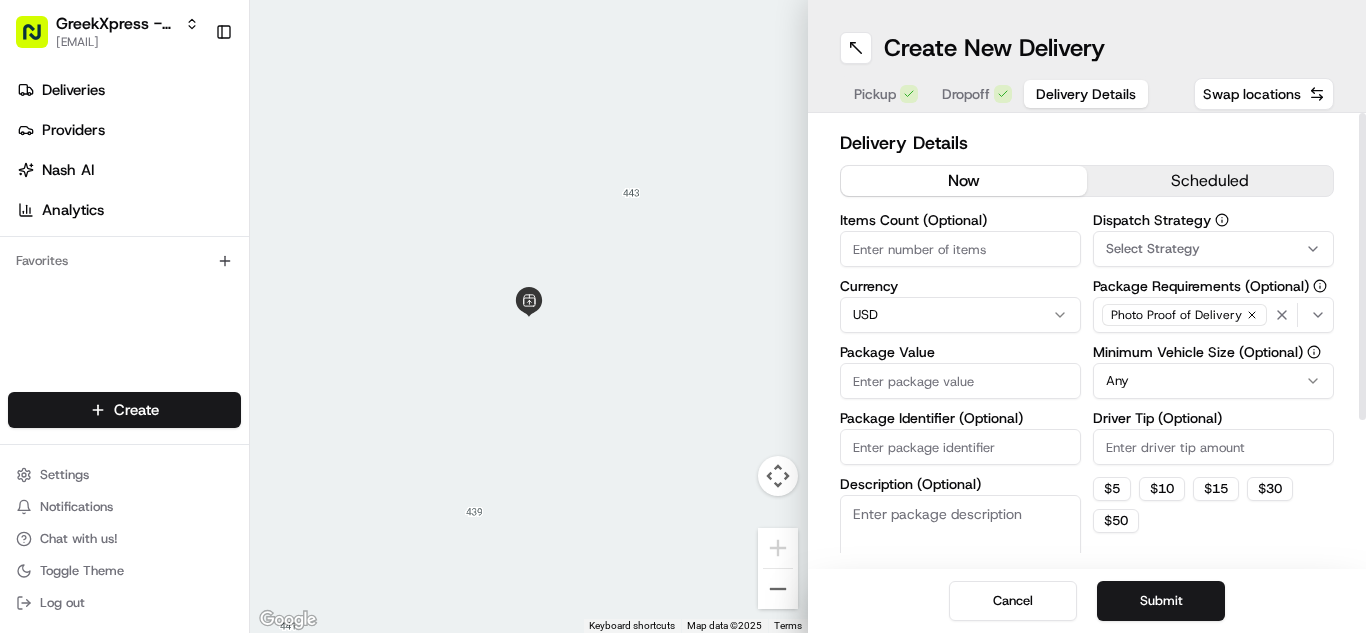click on "Package Value" at bounding box center (960, 381) 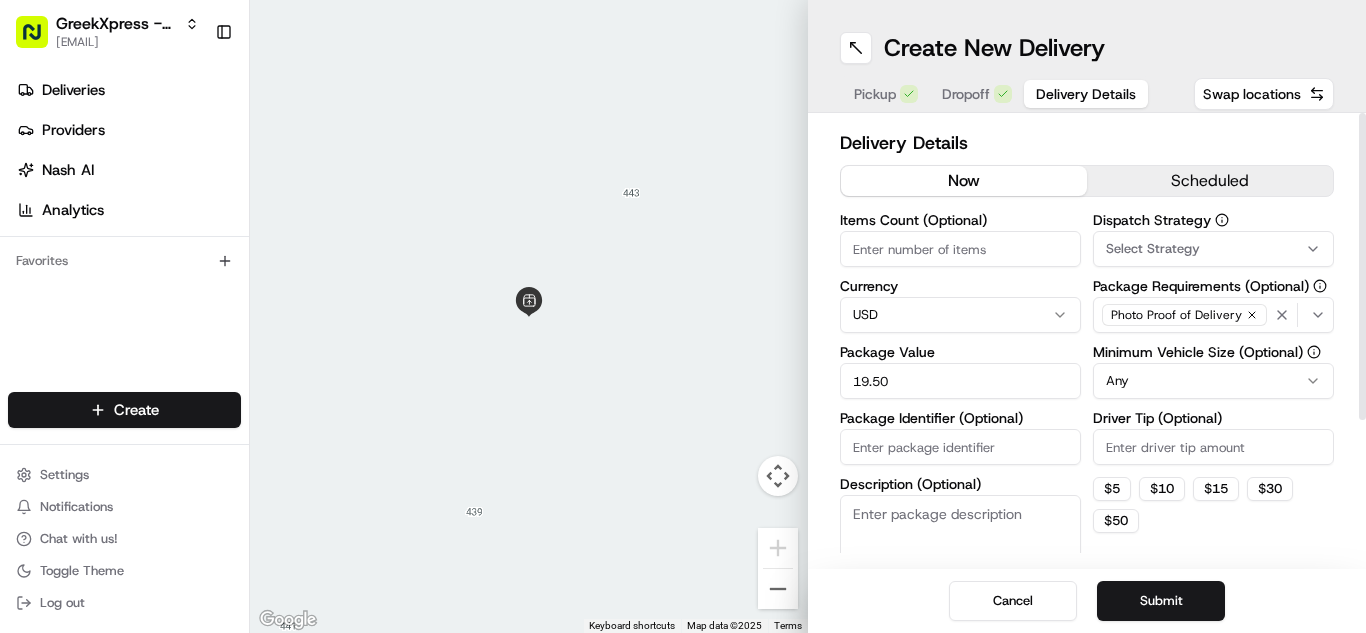 type on "19.50" 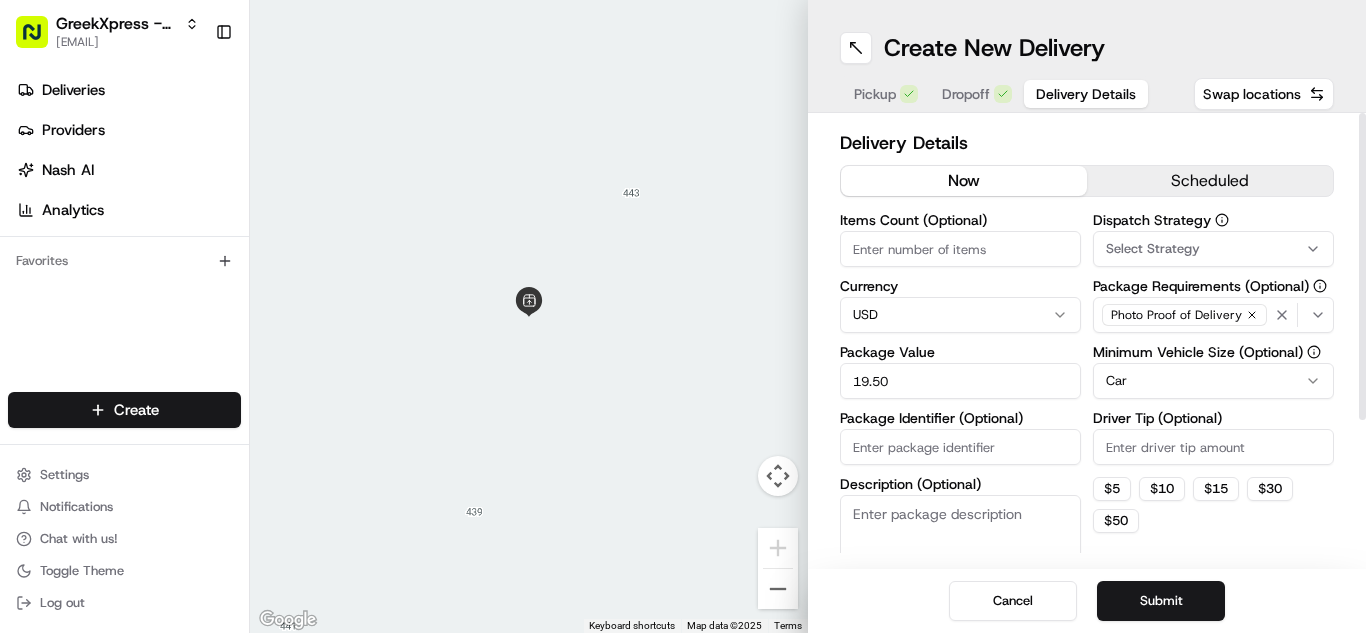 click on "Driver Tip (Optional)" at bounding box center [1213, 447] 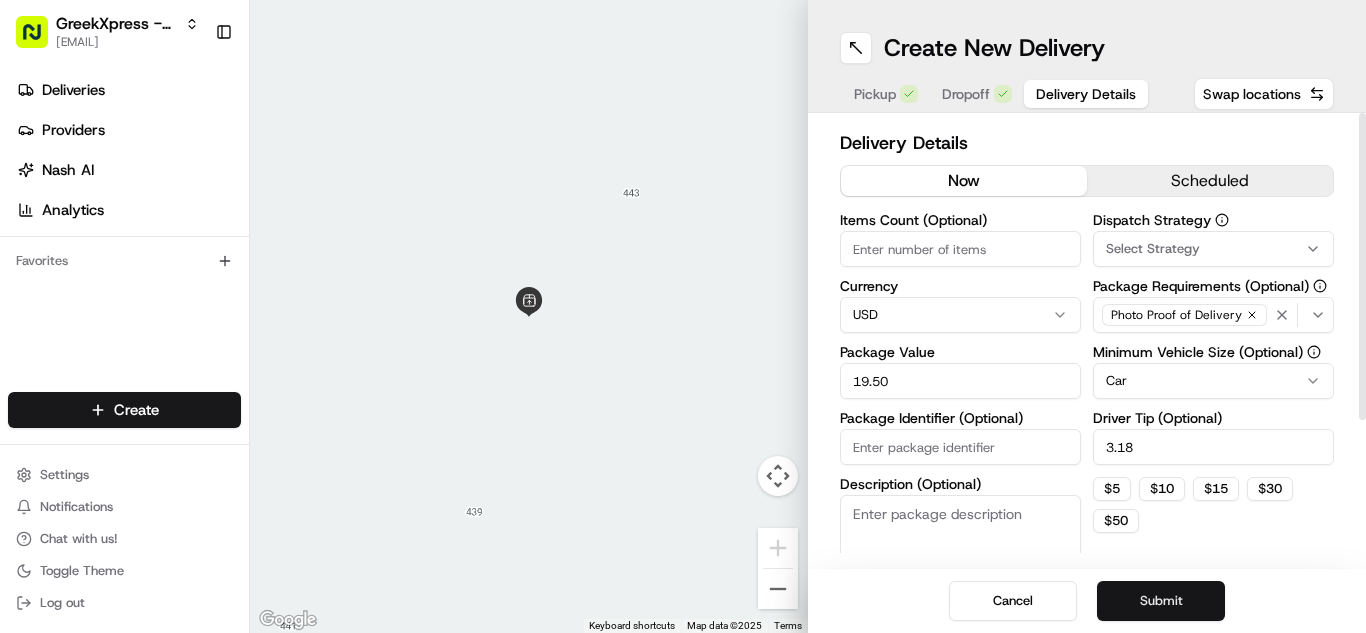 type on "3.18" 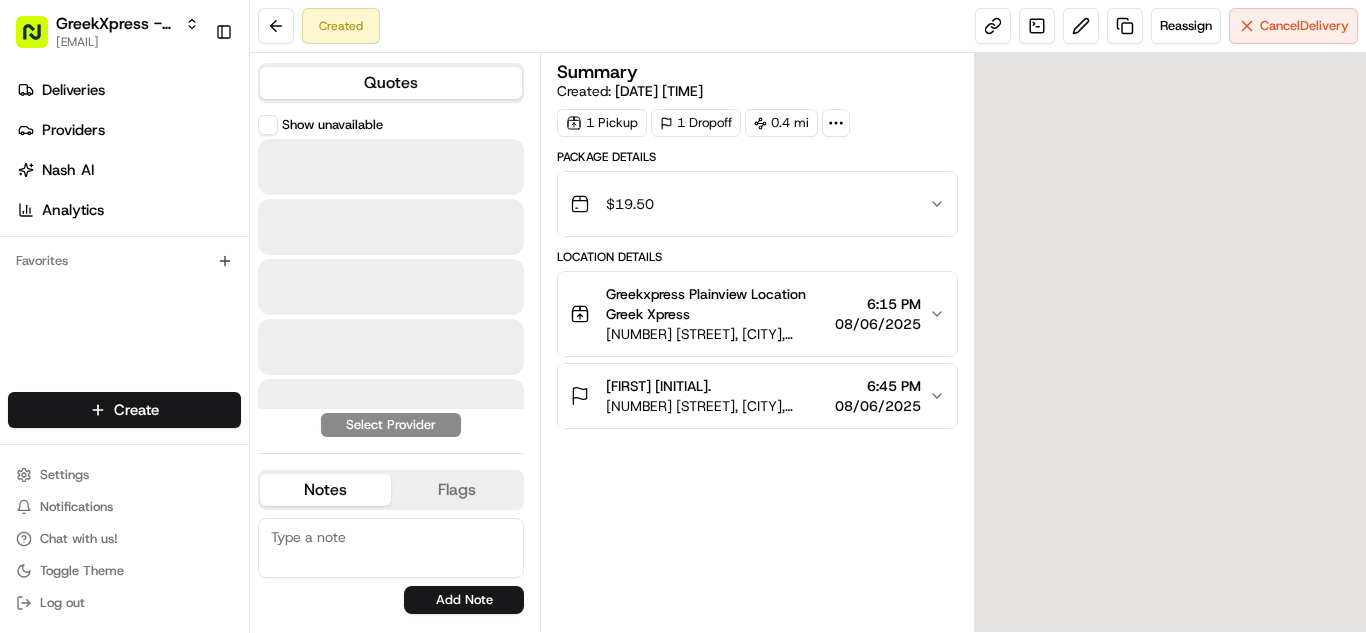 click at bounding box center (391, 227) 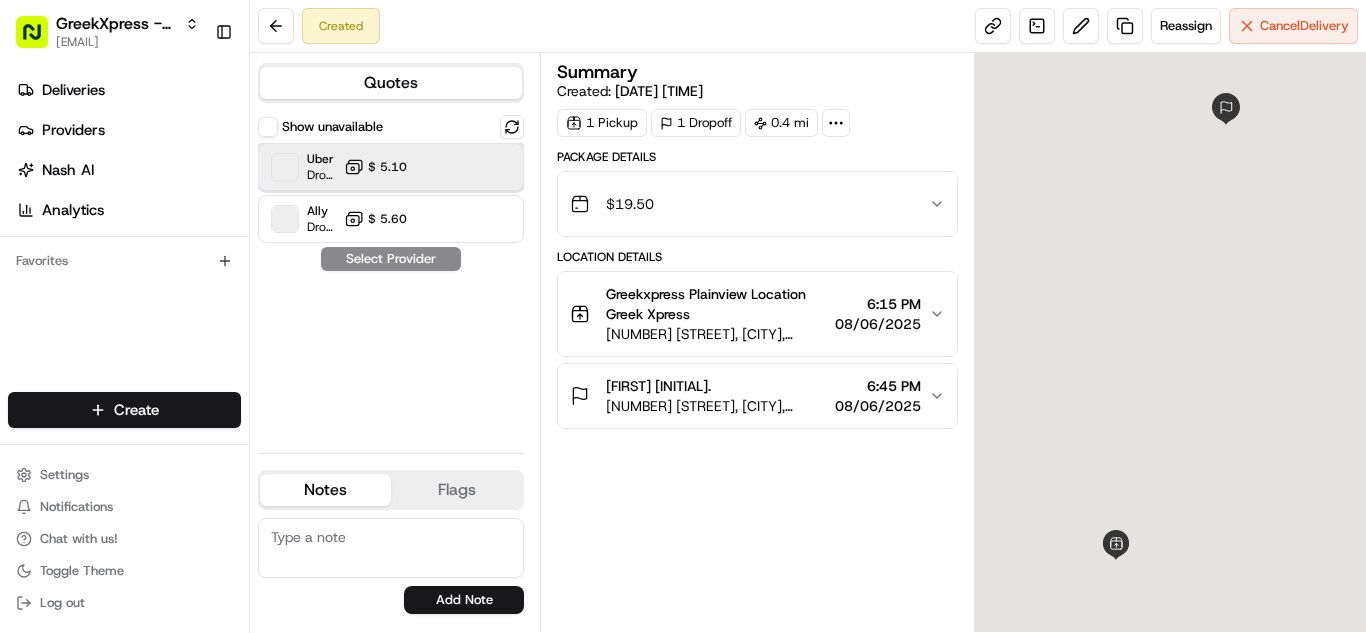click on "Uber Dropoff ETA   11 minutes $   5.10" at bounding box center (391, 167) 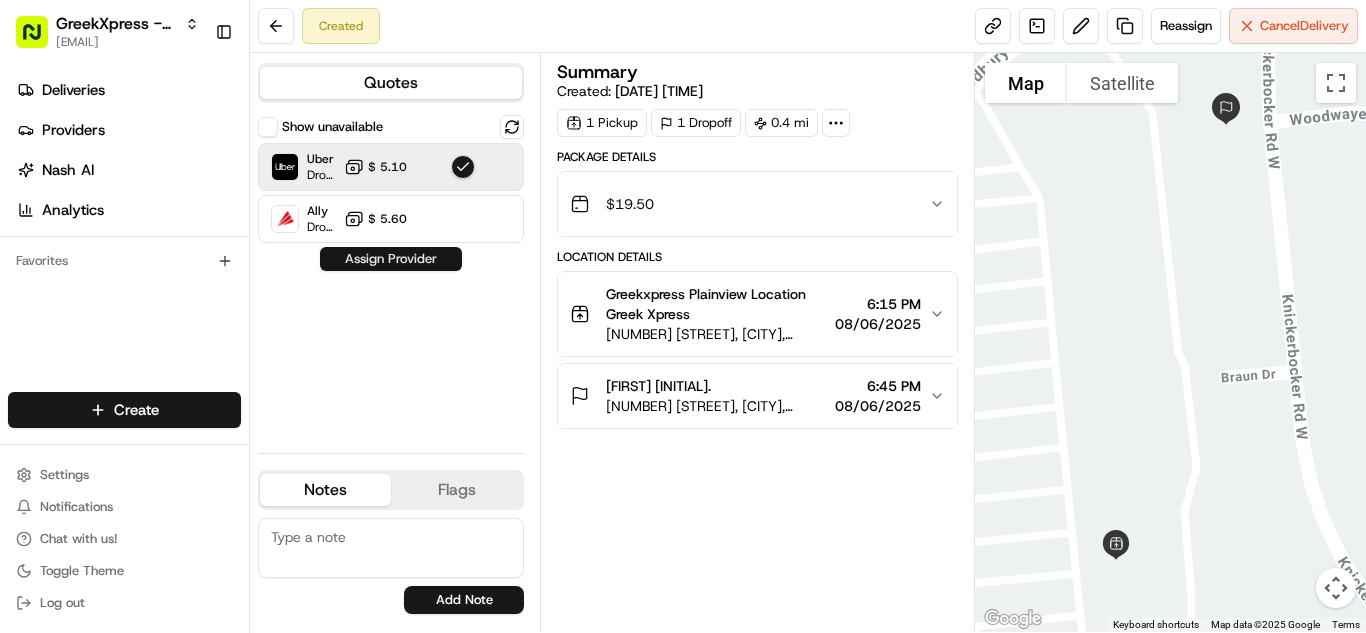 click on "Assign Provider" at bounding box center (391, 259) 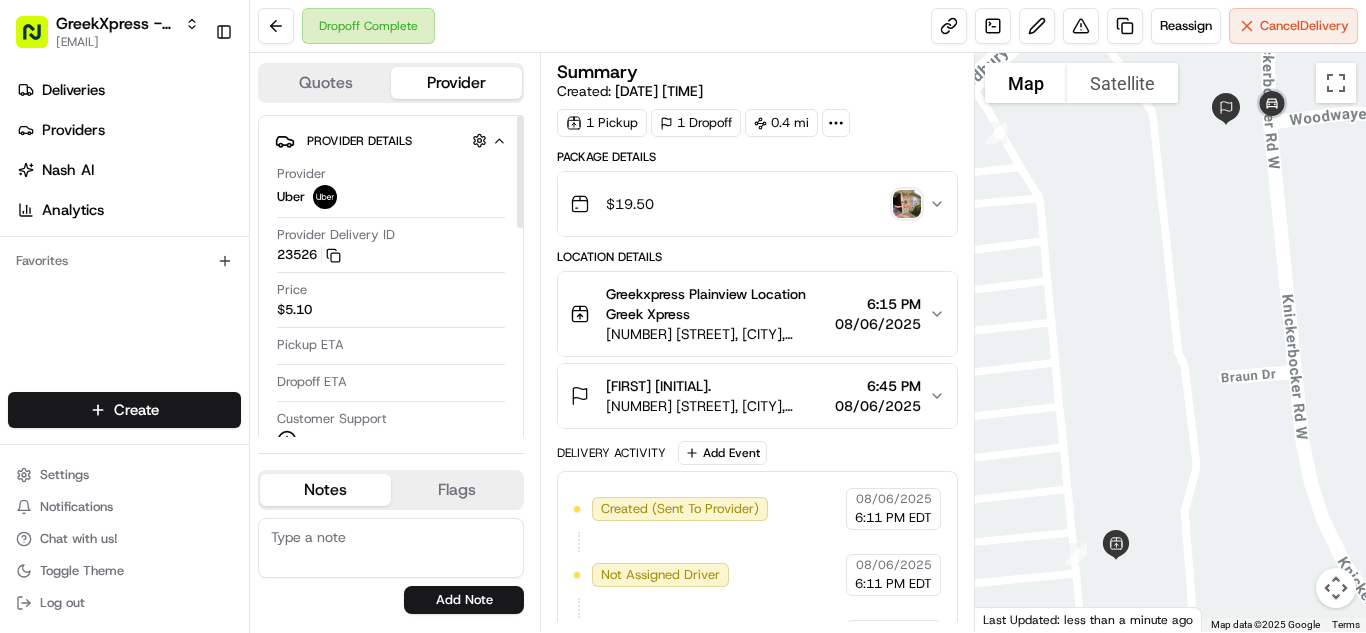 click on "Create" at bounding box center (124, 410) 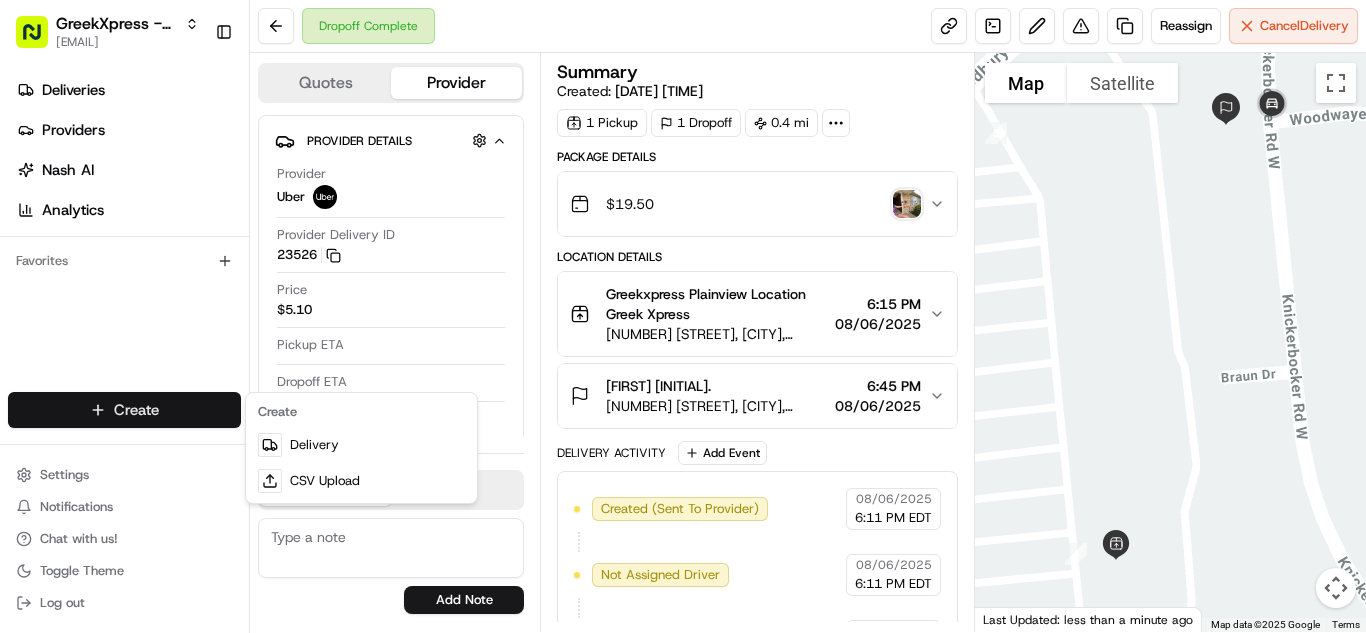 click on "GreekXpress - Plainview [EMAIL] Toggle Sidebar Deliveries Providers Nash AI Analytics Favorites Main Menu Members & Organization Organization Users Roles Preferences Customization Tracking Orchestration Automations Dispatch Strategy Locations Pickup Locations Dropoff Locations Billing Billing Refund Requests Integrations Notification Triggers Webhooks API Keys Request Logs Create Settings Notifications Chat with us! Toggle Theme Log out Dropoff Complete Reassign Cancel Delivery Quotes Provider Provider Details Hidden ( 1 ) Provider Uber Provider Delivery ID [DELIVERY_ID] Copy del_xemsyR6kQDS4bHQaeWI1Jg [DELIVERY_ID] Price $5.10 Pickup ETA Dropoff ETA Customer Support Driver Details Hidden ( 5 ) Name [LAST] [INITIAL] Pickup Phone Number [PHONE] ext. [NUMBER] Dropoff Phone Number [PHONE] Tip $3.18 Type car Make Nissan Model Sentra Color white License Plate Number ***[NUMBER] Notes Flags [EMAIL] Add Note [EMAIL] Add Flag Summary Created: 08/06/2025 6:10 PM 1 1" at bounding box center (683, 316) 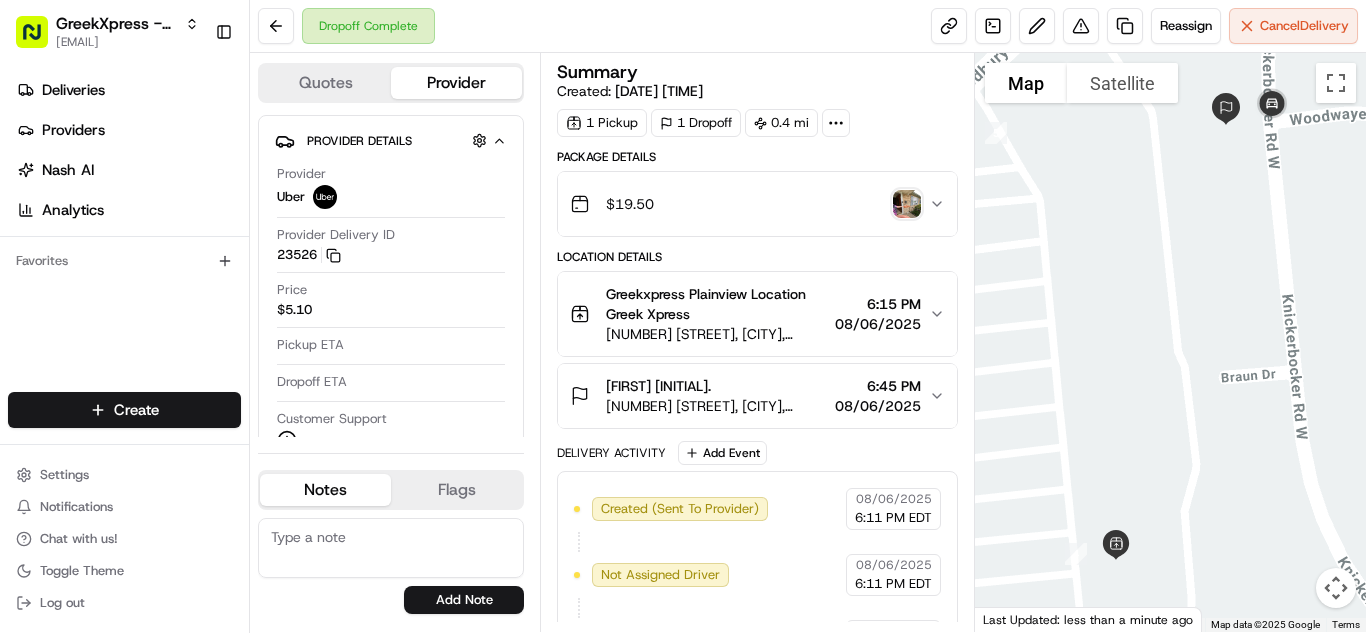 click on "GreekXpress - Plainview [EMAIL] Toggle Sidebar Deliveries Providers Nash AI Analytics Favorites Main Menu Members & Organization Organization Users Roles Preferences Customization Tracking Orchestration Automations Dispatch Strategy Locations Pickup Locations Dropoff Locations Billing Billing Refund Requests Integrations Notification Triggers Webhooks API Keys Request Logs Create Settings Notifications Chat with us! Toggle Theme Log out Dropoff Complete Reassign Cancel Delivery Quotes Provider Provider Details Hidden ( 1 ) Provider Uber Provider Delivery ID [DELIVERY_ID] Copy del_xemsyR6kQDS4bHQaeWI1Jg [DELIVERY_ID] Price $5.10 Pickup ETA Dropoff ETA Customer Support Driver Details Hidden ( 5 ) Name [LAST] [INITIAL] Pickup Phone Number [PHONE] ext. [NUMBER] Dropoff Phone Number [PHONE] Tip $3.18 Type car Make Nissan Model Sentra Color white License Plate Number ***[NUMBER] Notes Flags [EMAIL] Add Note [EMAIL] Add Flag Summary Created: 08/06/2025 6:10 PM 1 1" at bounding box center (683, 316) 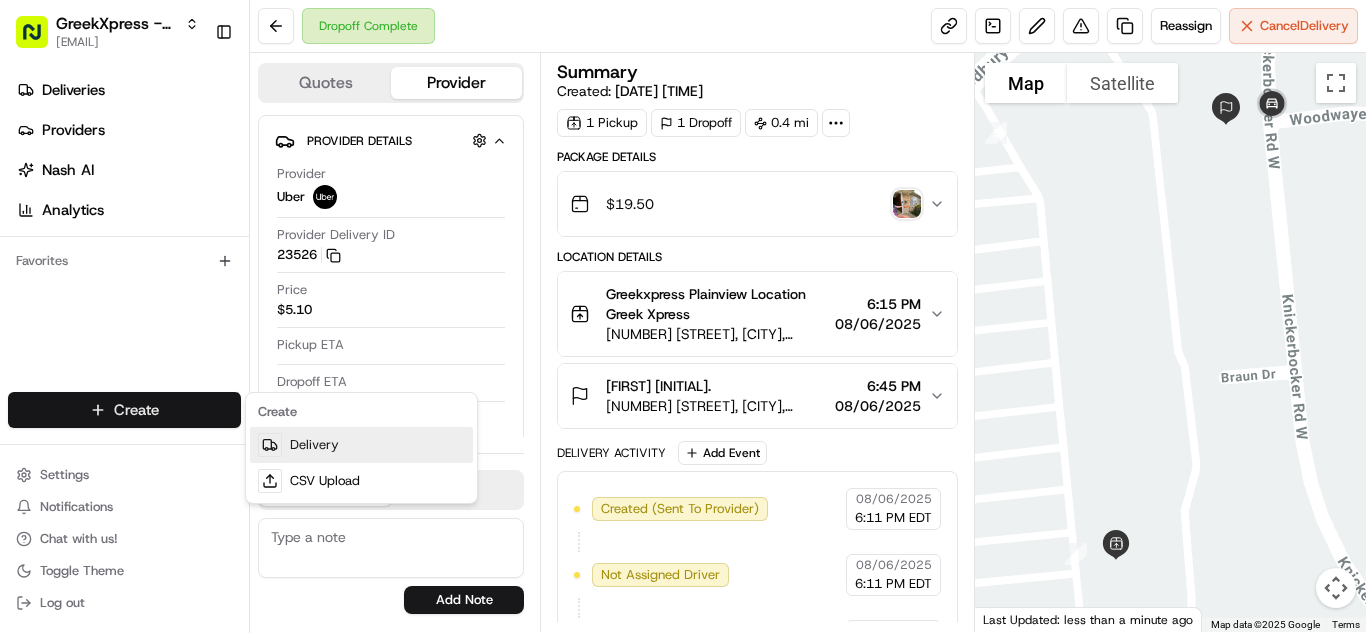 click on "Delivery" at bounding box center [361, 445] 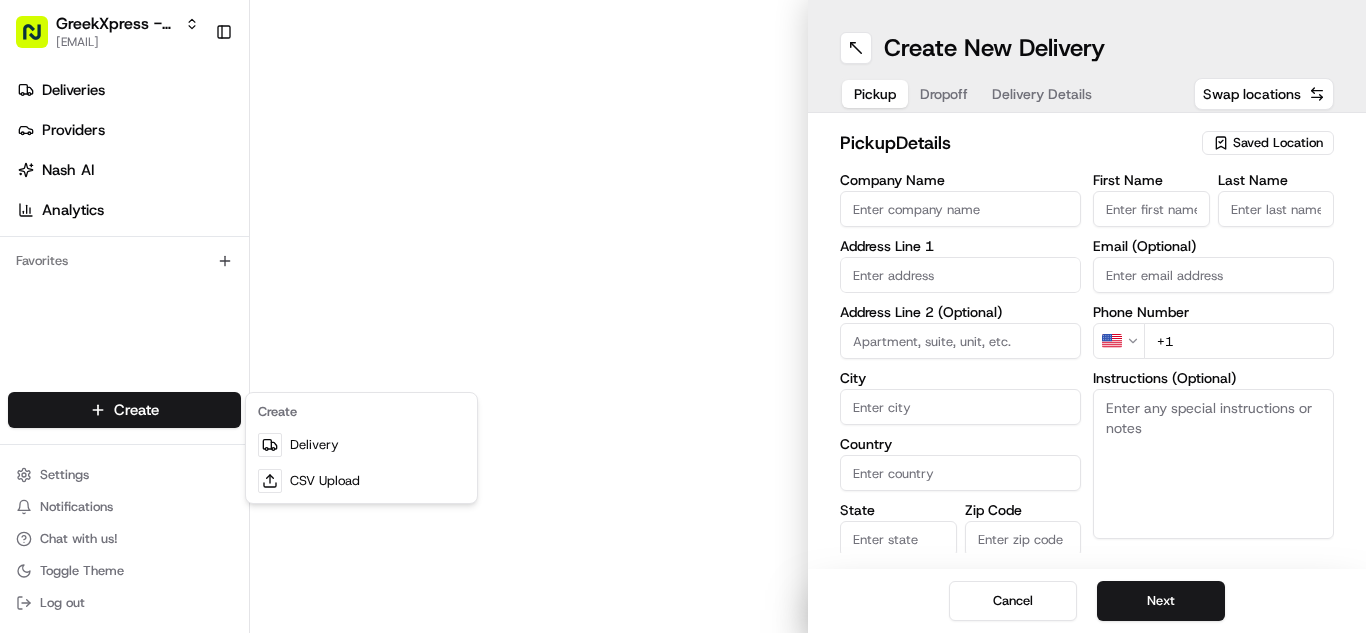 click on "Saved Location" at bounding box center [1268, 143] 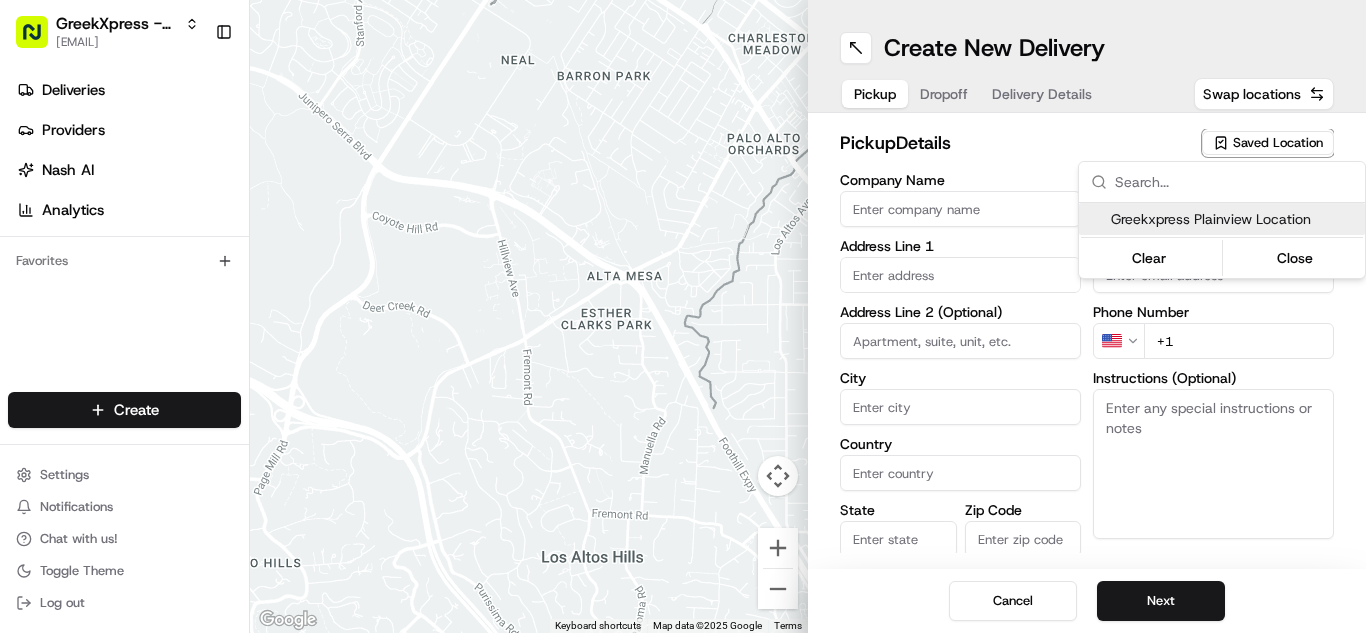 click on "Greekxpress Plainview Location" at bounding box center [1234, 219] 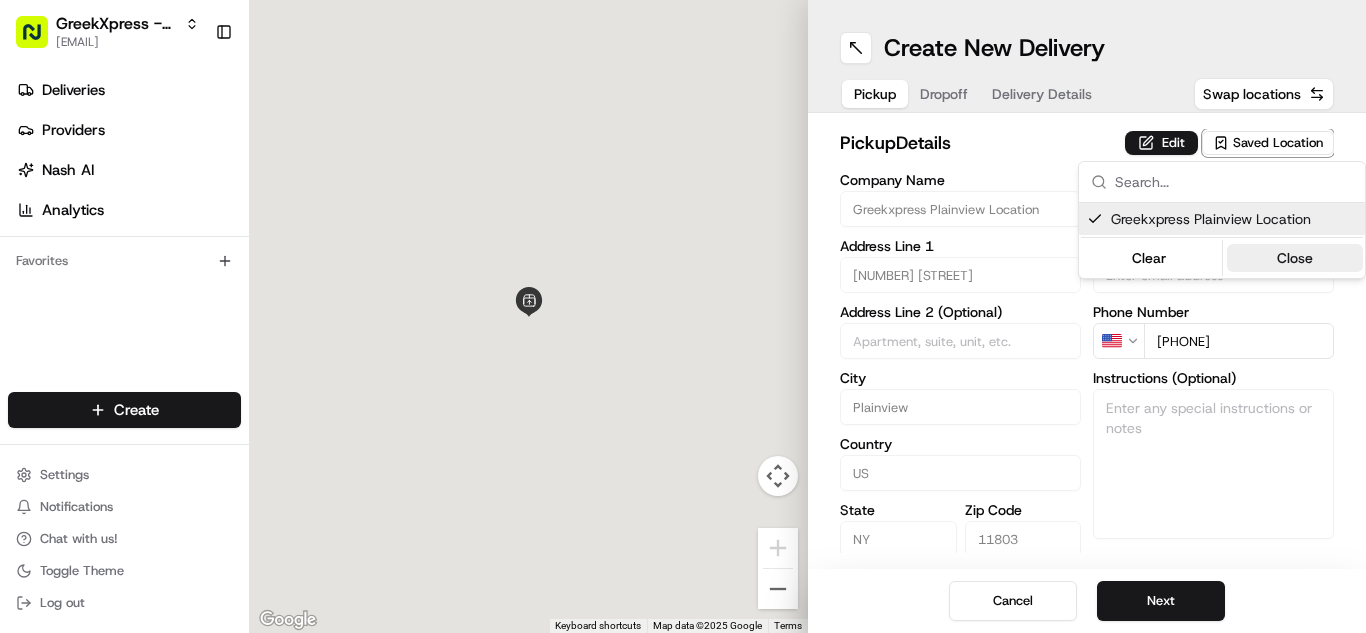 click on "Close" at bounding box center [1295, 258] 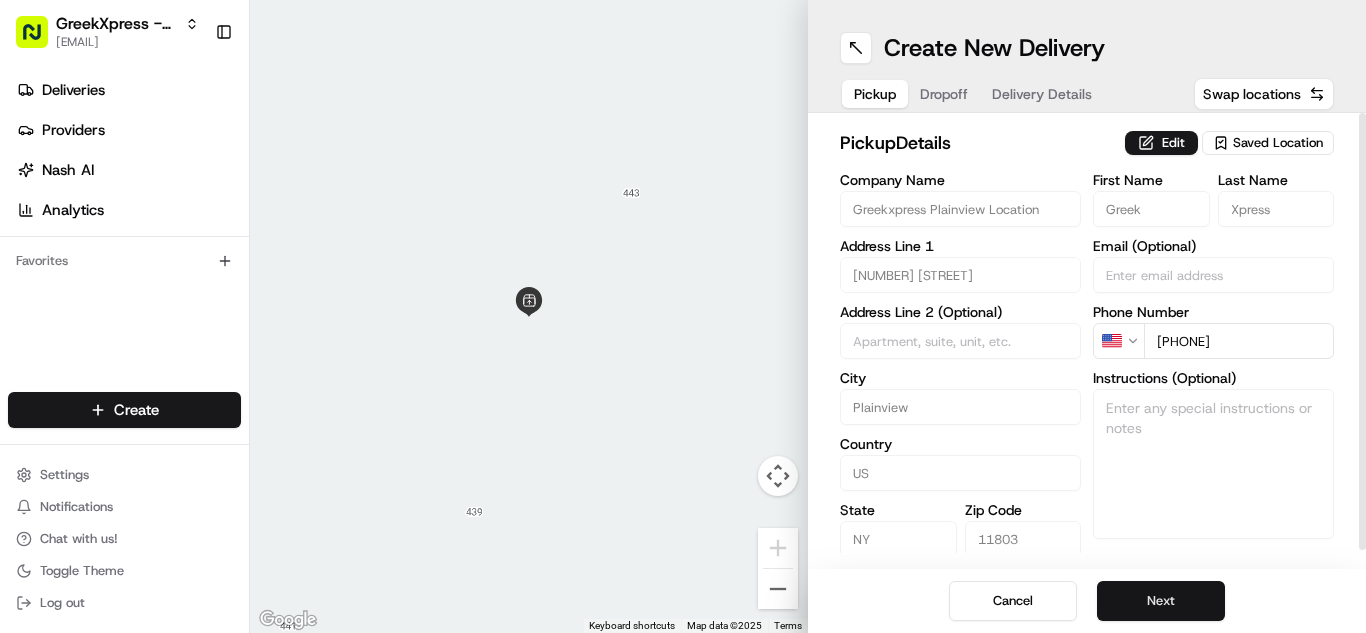 click on "Next" at bounding box center [1161, 601] 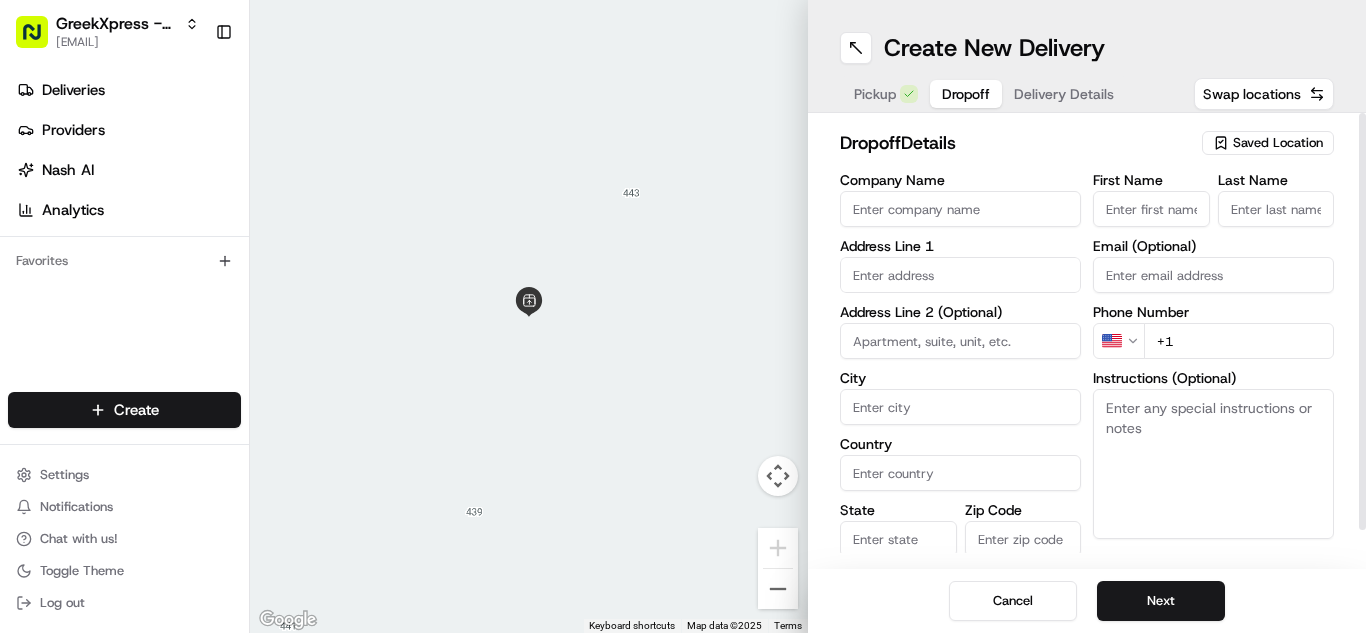 paste on "Please hand to customer or call upon arrival. Do not leave the order outside. Thank you" 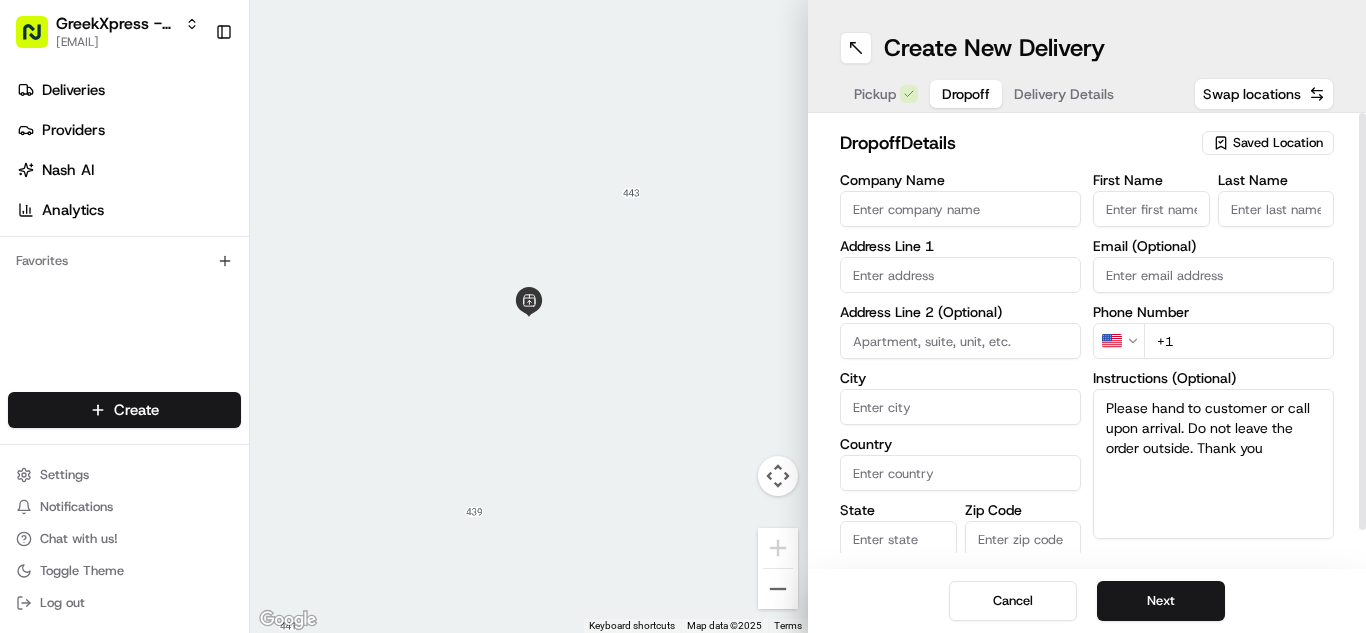 type on "Please hand to customer or call upon arrival. Do not leave the order outside. Thank you" 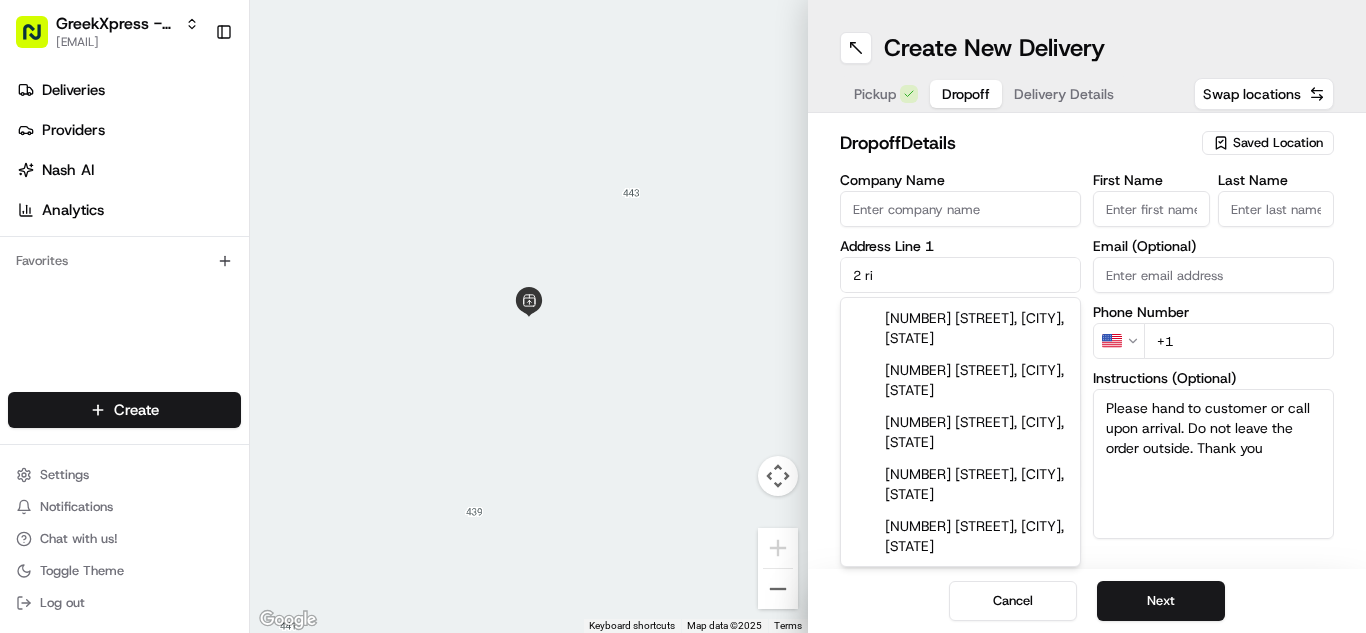 type on "[NUMBER] [STREET]" 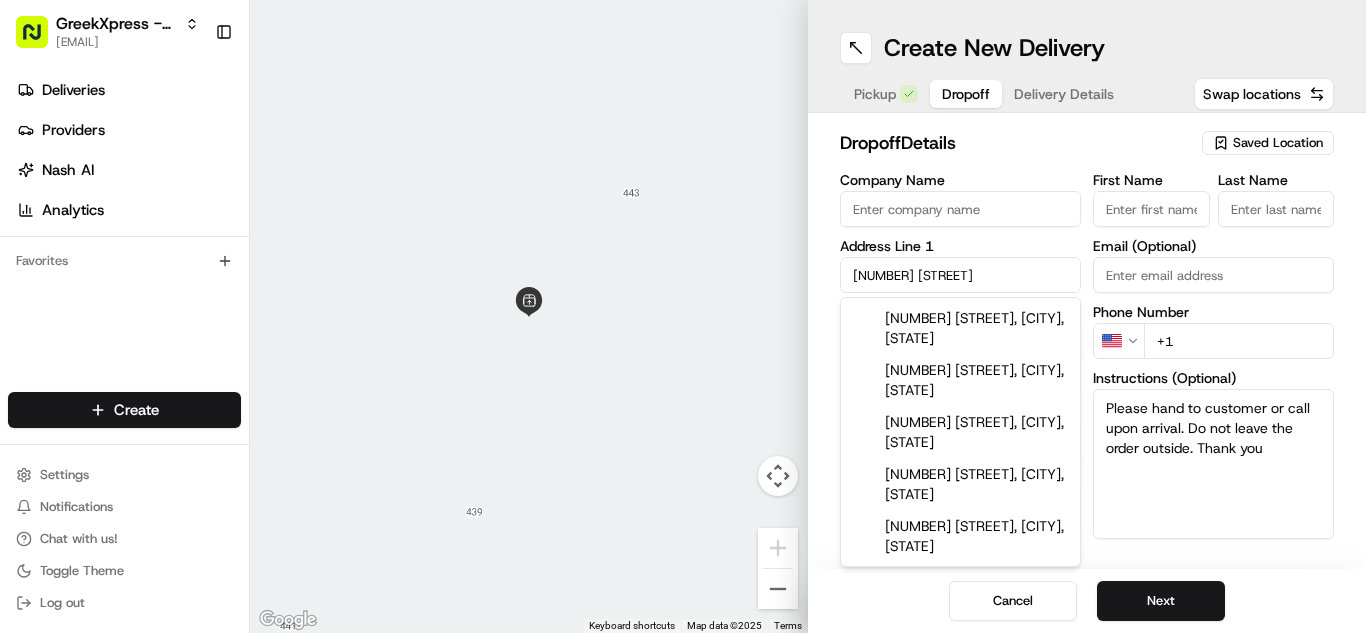 type on "Plainview" 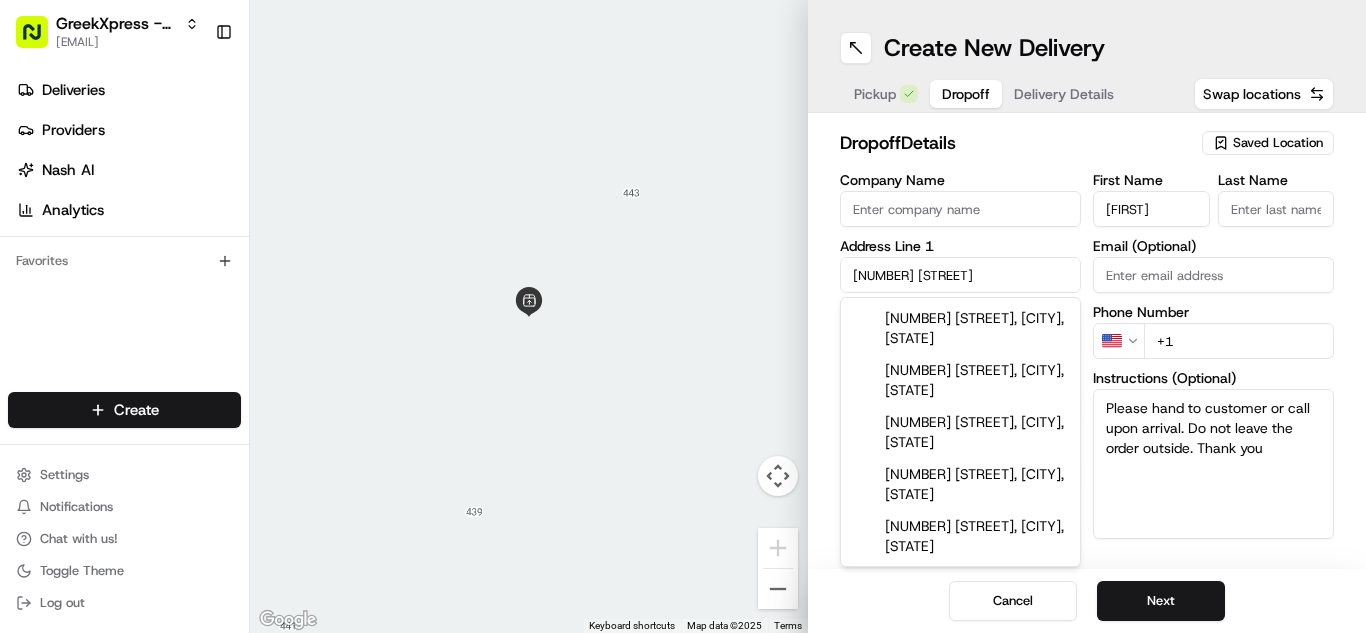 type on "L." 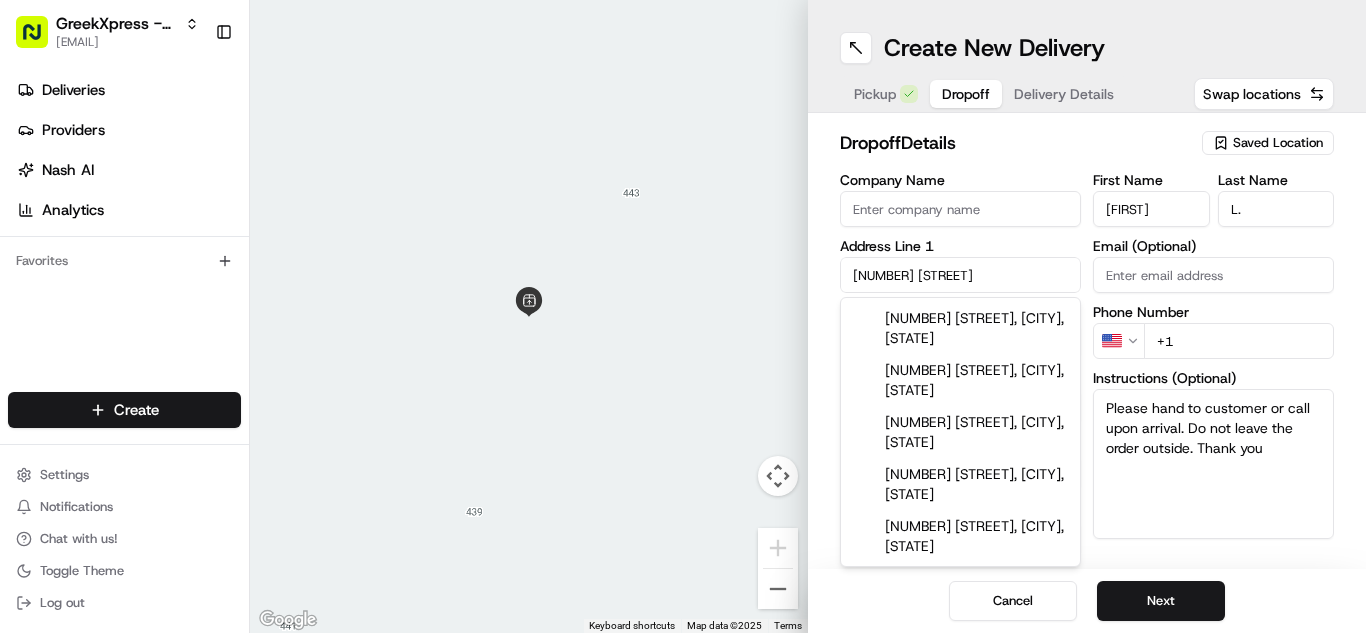 type on "[PHONE]" 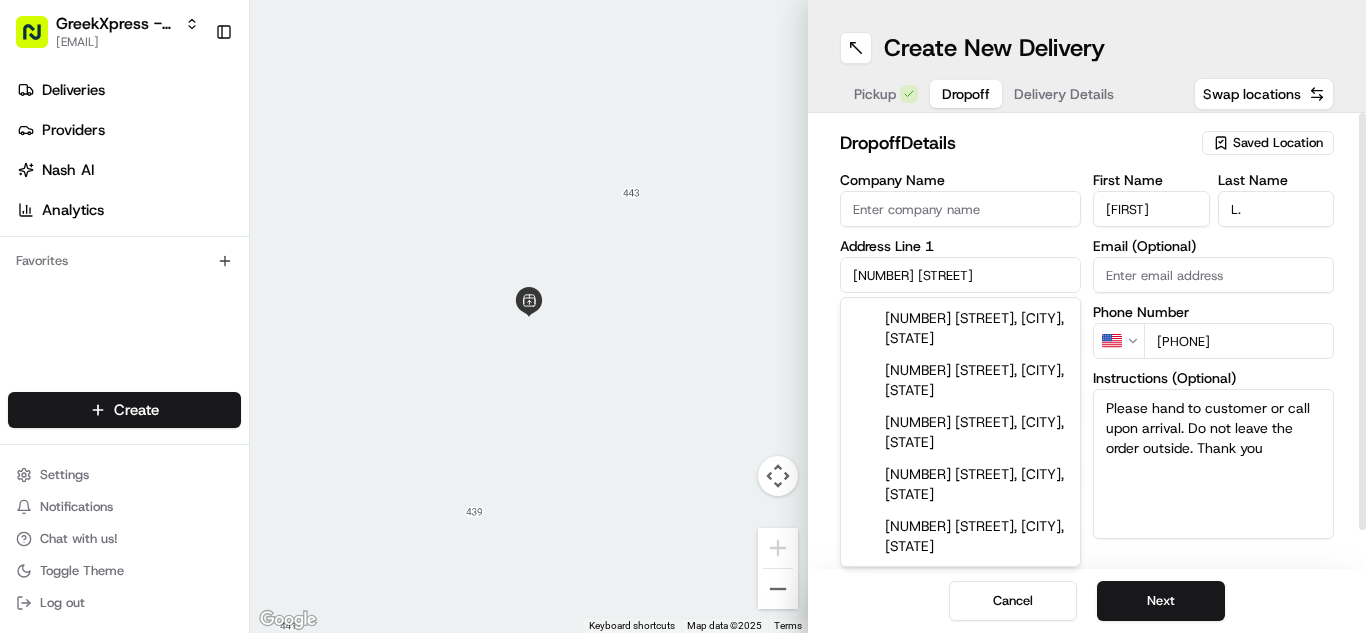 click on "Cancel Next" at bounding box center [1087, 601] 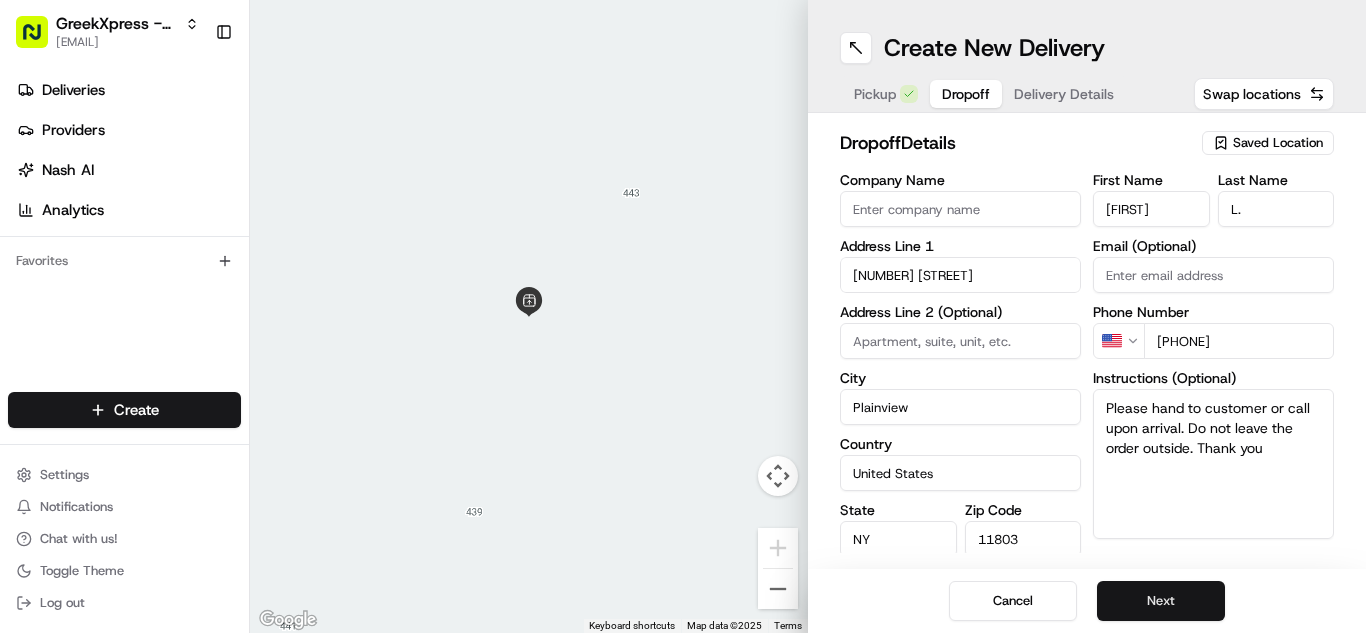 click on "Next" at bounding box center [1161, 601] 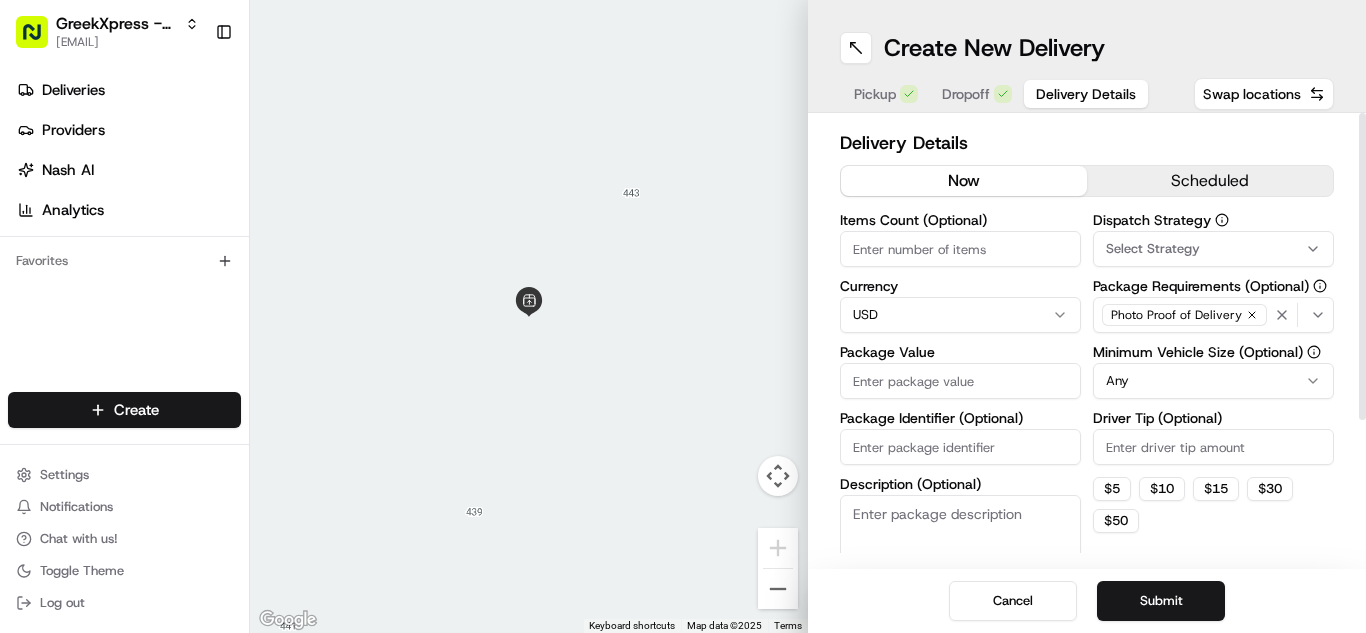 click on "Package Value" at bounding box center (960, 381) 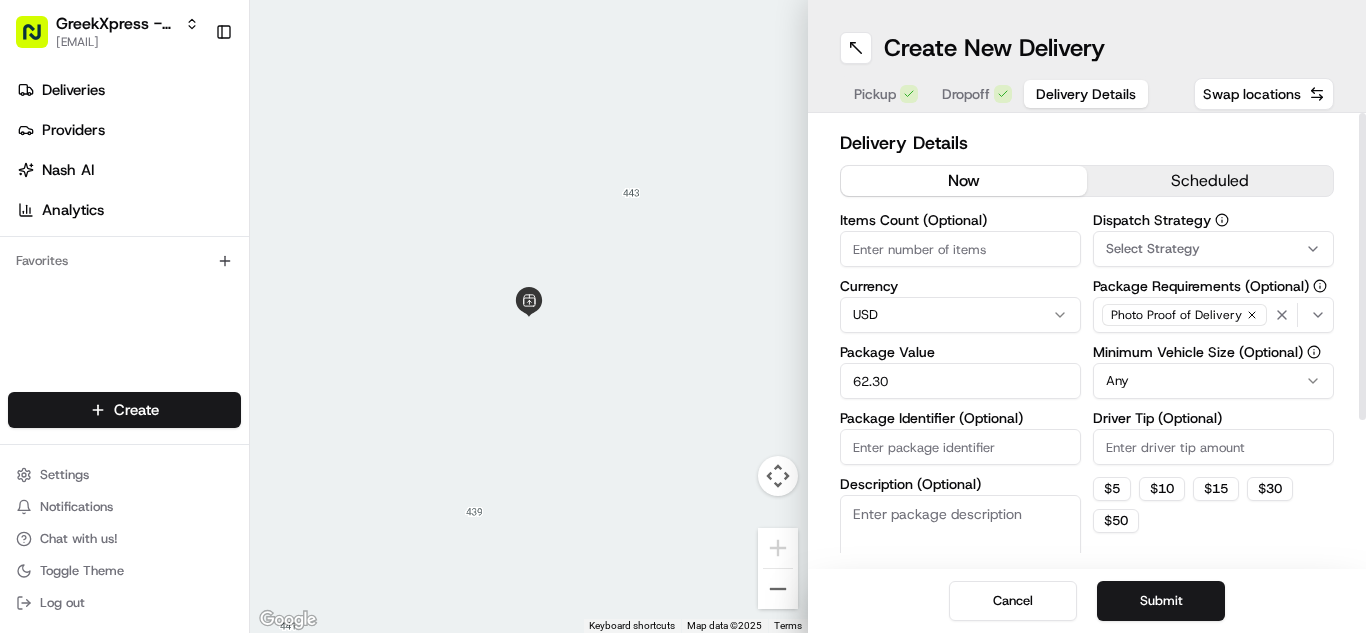 type on "62.30" 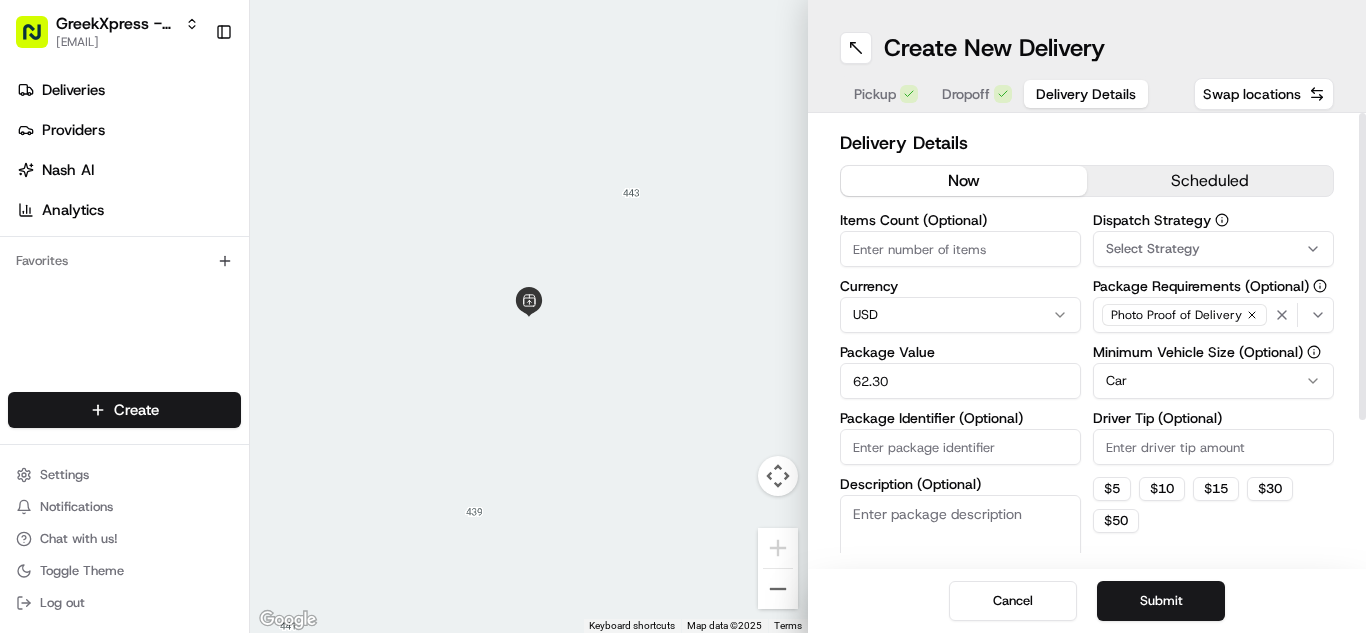 click on "Driver Tip (Optional)" at bounding box center (1213, 447) 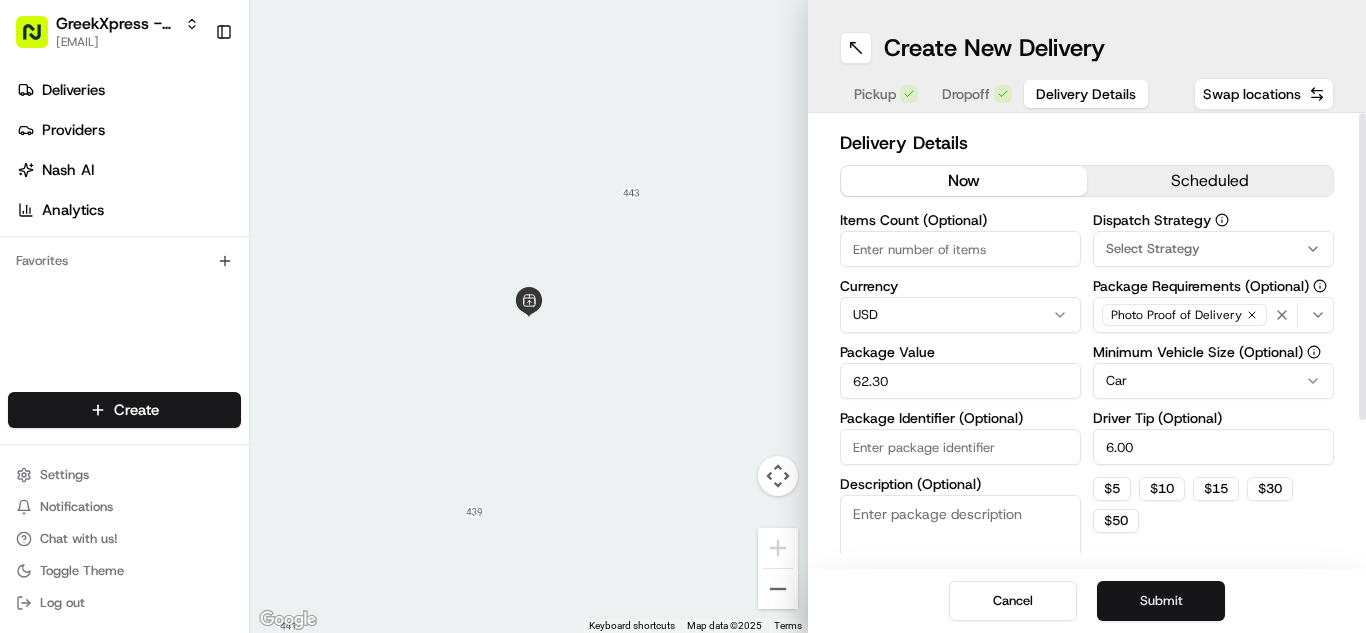type on "6.00" 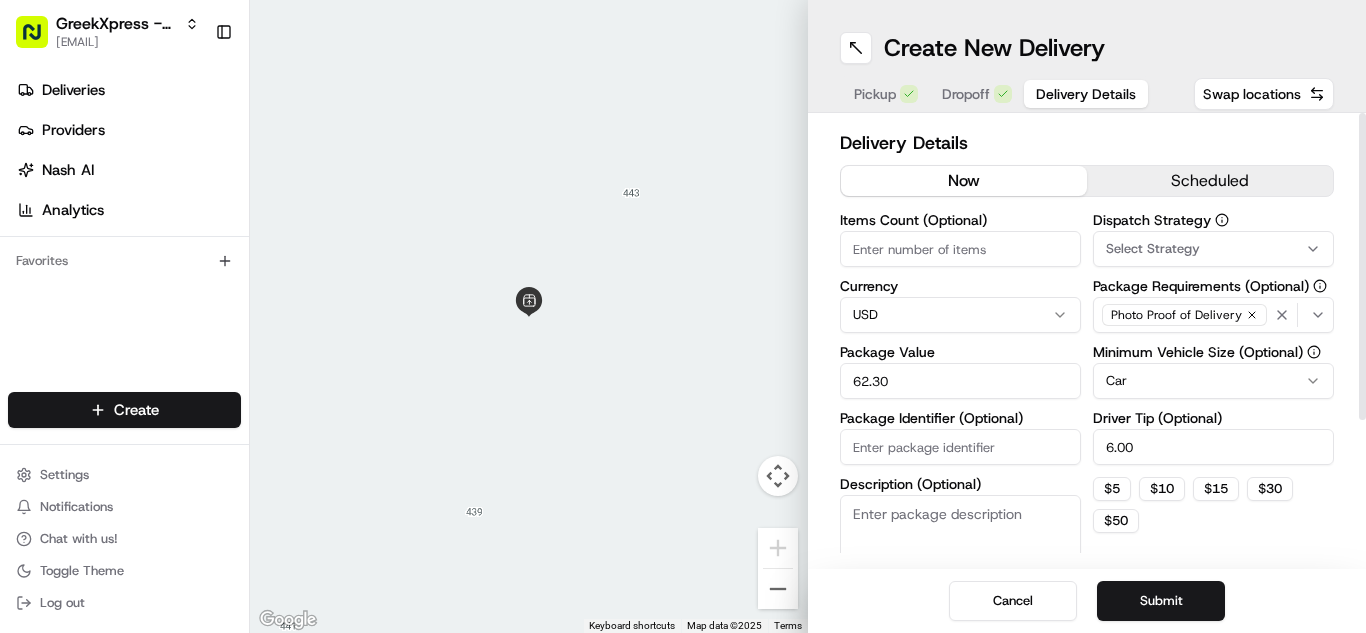 click on "Submit" at bounding box center (1161, 601) 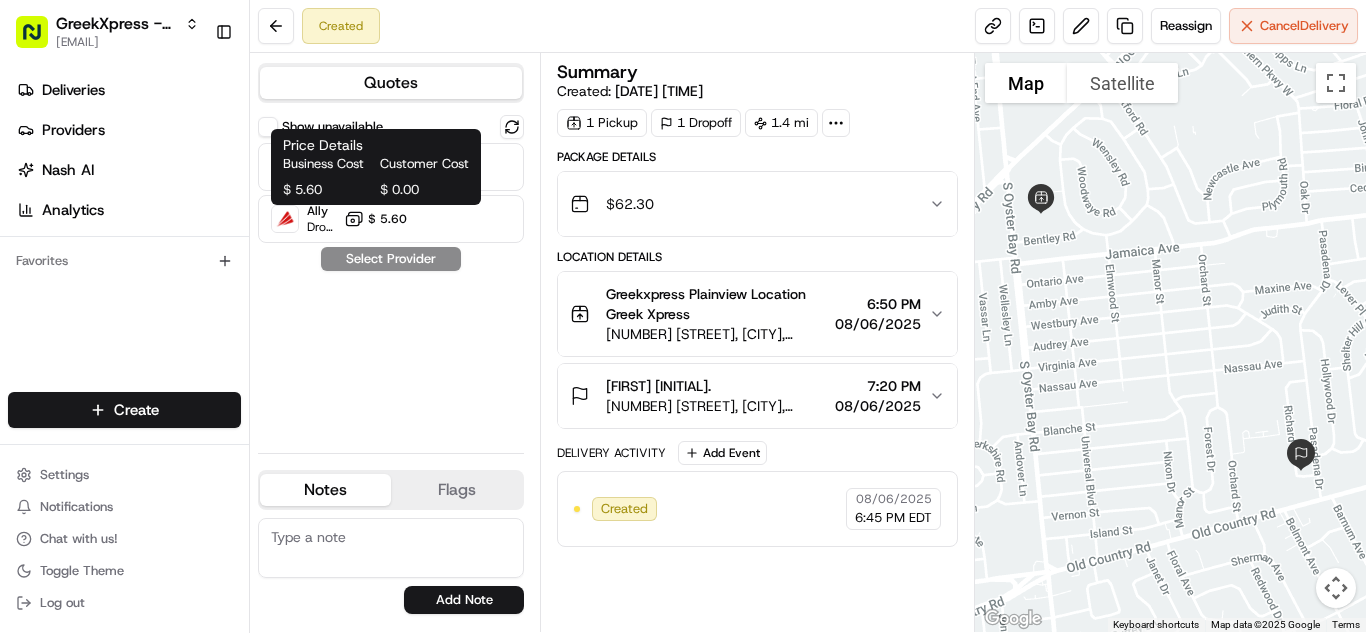 click on "Business Cost Customer Cost $   5.60 $   0.00" at bounding box center (376, 177) 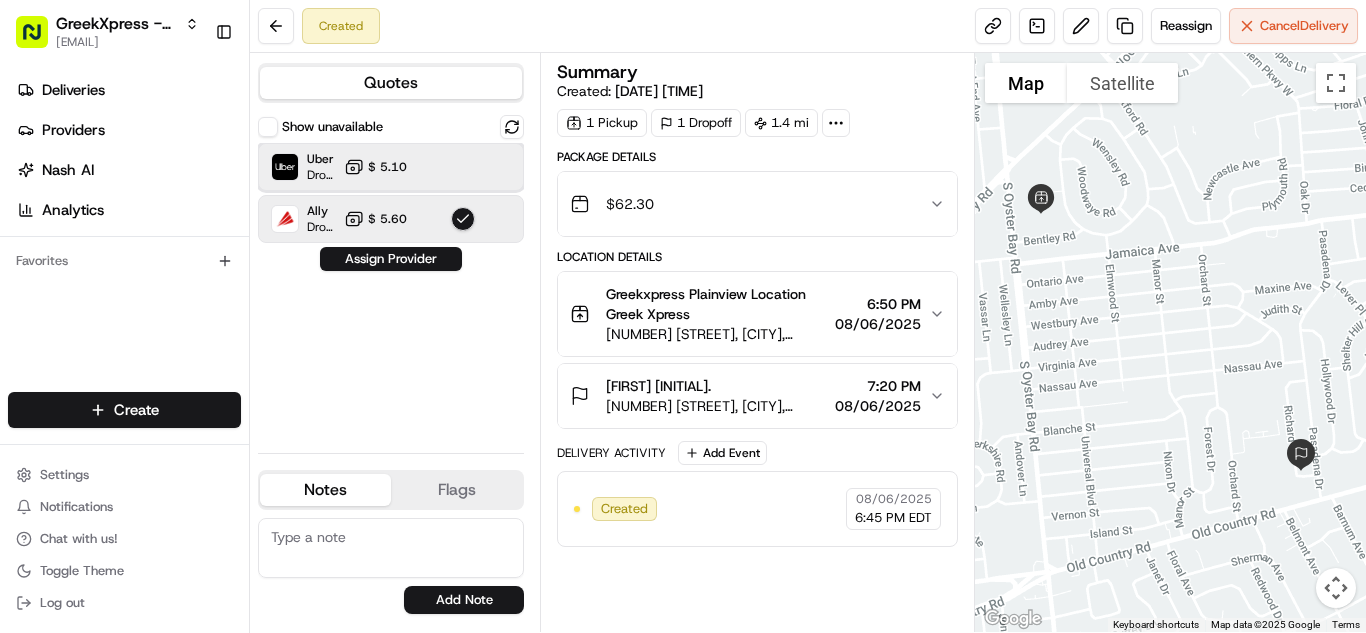 click on "Uber Dropoff ETA   15 minutes $   5.10" at bounding box center (391, 167) 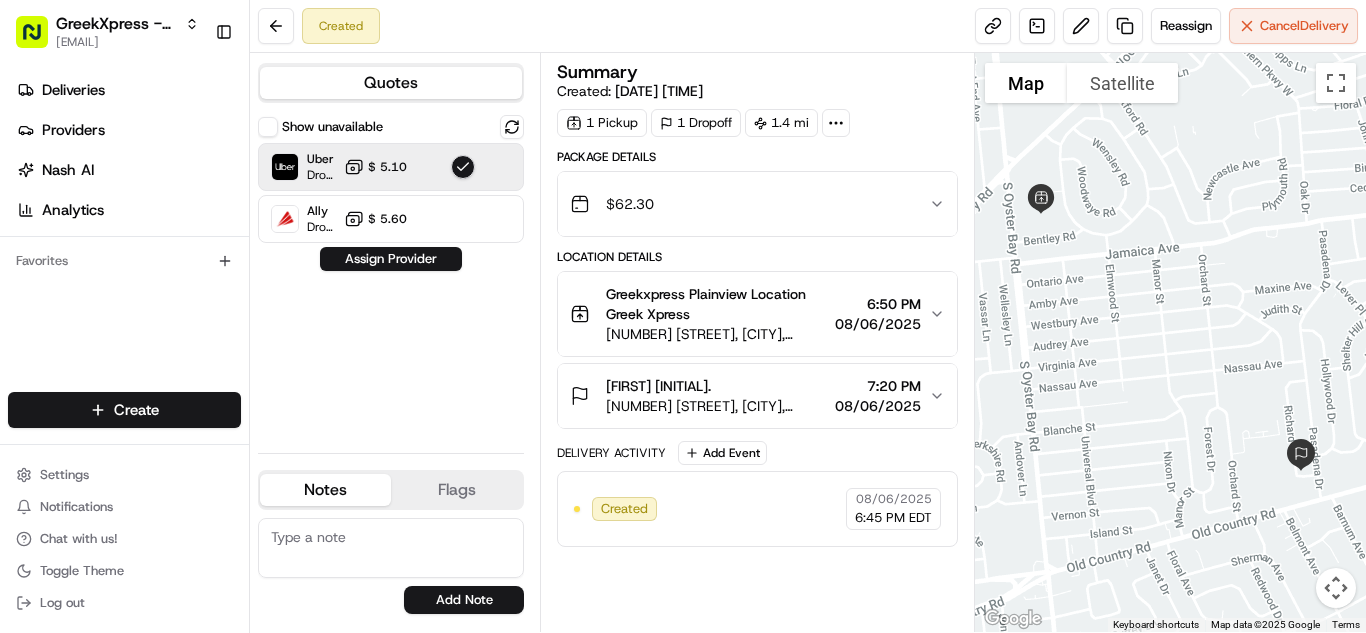 click on "Uber Dropoff ETA   11 minutes $   5.10 Ally Dropoff ETA   7 hours $   5.60 Assign Provider" at bounding box center (391, 276) 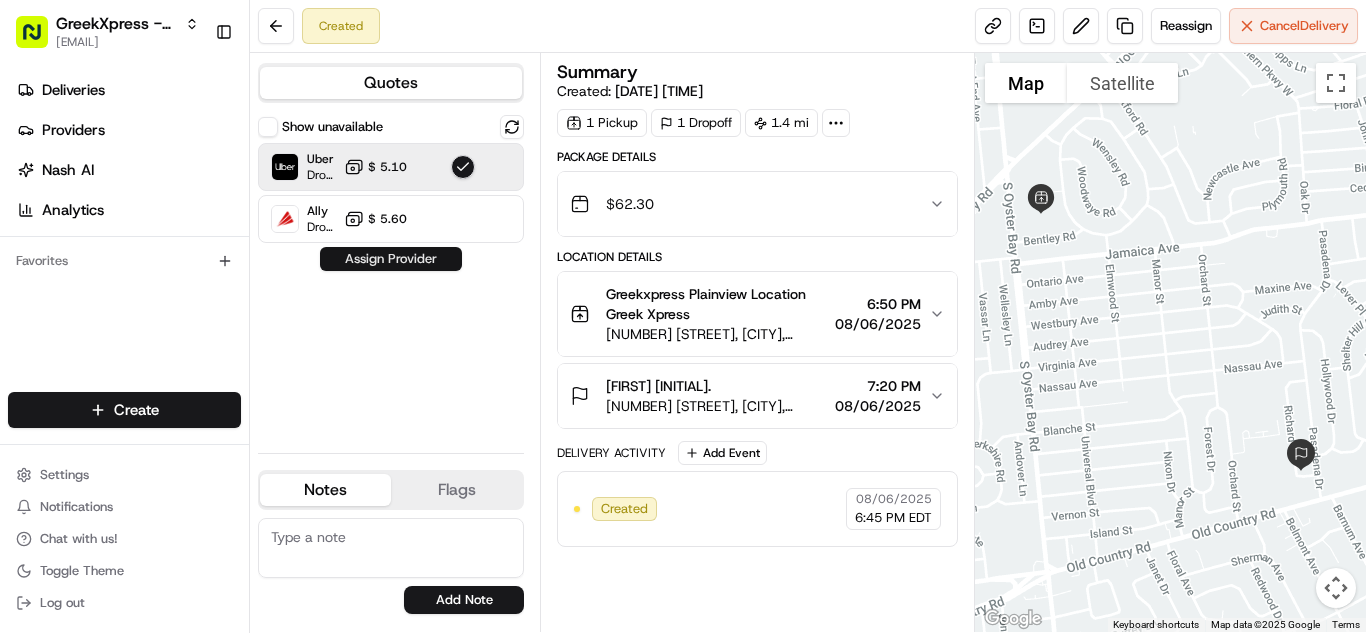 click on "Assign Provider" at bounding box center (391, 259) 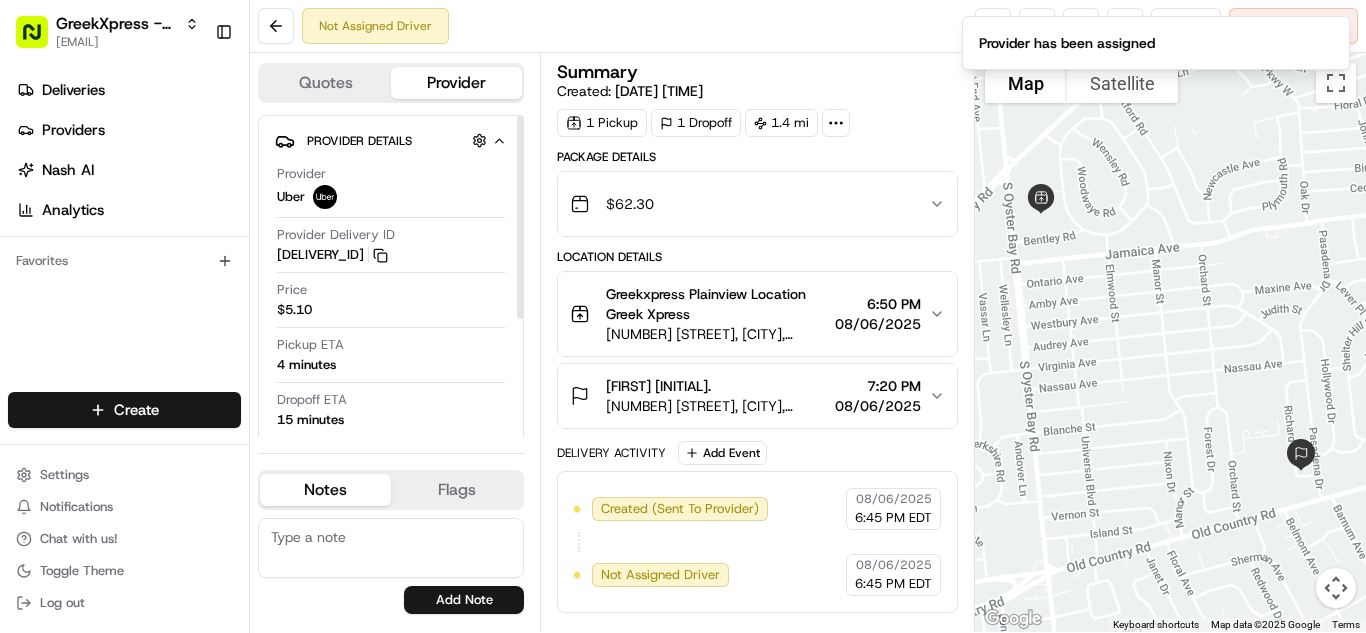 click on "Quotes Provider Provider Details Hidden ( 1 ) Provider Uber Provider Delivery ID [DELIVERY_ID] Copy del_g6-NLVz4TbqtOEFb8mKlMw [DELIVERY_ID] Price $5.10 Pickup ETA 4 minutes Dropoff ETA 15 minutes Customer Support Driver information is not available yet. Notes Flags [EMAIL] Add Note [EMAIL] Add Flag" at bounding box center (395, 342) 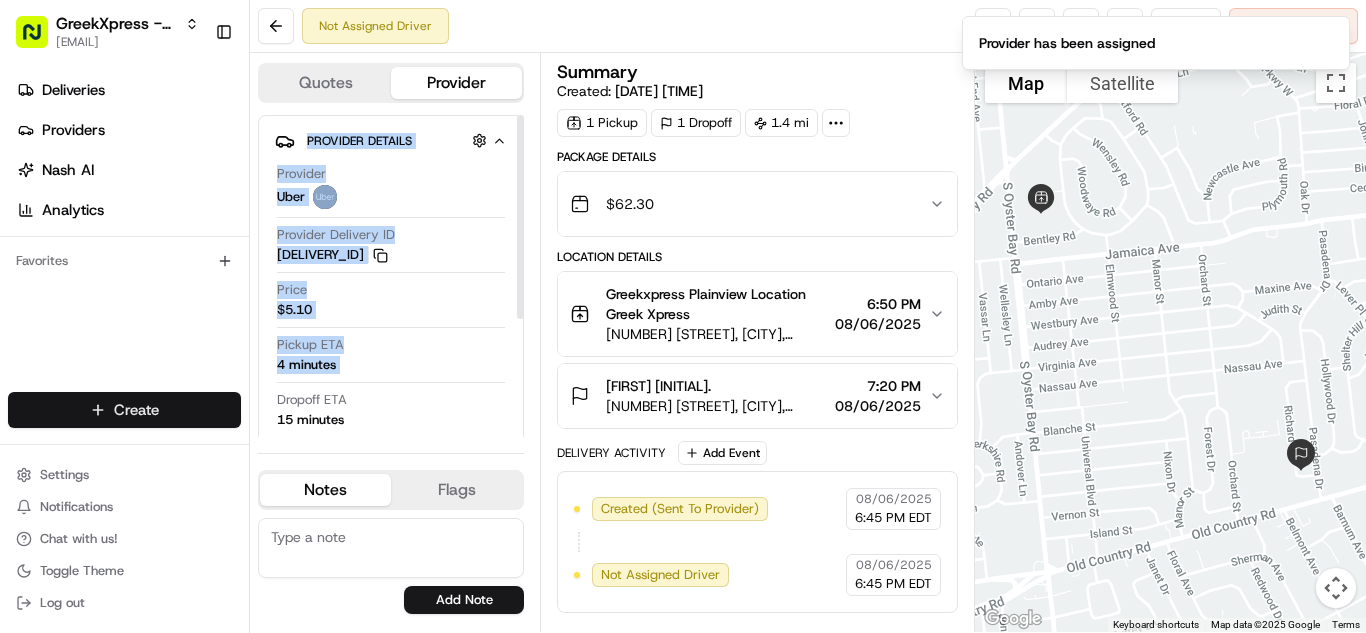 click on "GreekXpress - Plainview [EMAIL] Toggle Sidebar Deliveries Providers Nash AI Analytics Favorites Main Menu Members & Organization Organization Users Roles Preferences Customization Tracking Orchestration Automations Dispatch Strategy Locations Pickup Locations Dropoff Locations Billing Billing Refund Requests Integrations Notification Triggers Webhooks API Keys Request Logs Create Settings Notifications Chat with us! Toggle Theme Log out Not Assigned Driver Reassign Cancel Delivery Quotes Provider Provider Details Hidden ( 1 ) Provider Uber Provider Delivery ID [DELIVERY_ID] Copy del_g6-NLVz4TbqtOEFb8mKlMw [DELIVERY_ID] Price $5.10 Pickup ETA 4 minutes Dropoff ETA 15 minutes Customer Support Driver information is not available yet. Notes Flags [EMAIL] Add Note [EMAIL] Add Flag Summary Created: 08/06/2025 6:45 PM 1 Pickup 1 Dropoff 1.4 mi Package Details $ 62.30 Location Details Greekxpress Plainview Location Greek Xpress 6:50 PM 08/06/2025 [FIRST] [INITIAL]. 7:20 PM +" at bounding box center [683, 316] 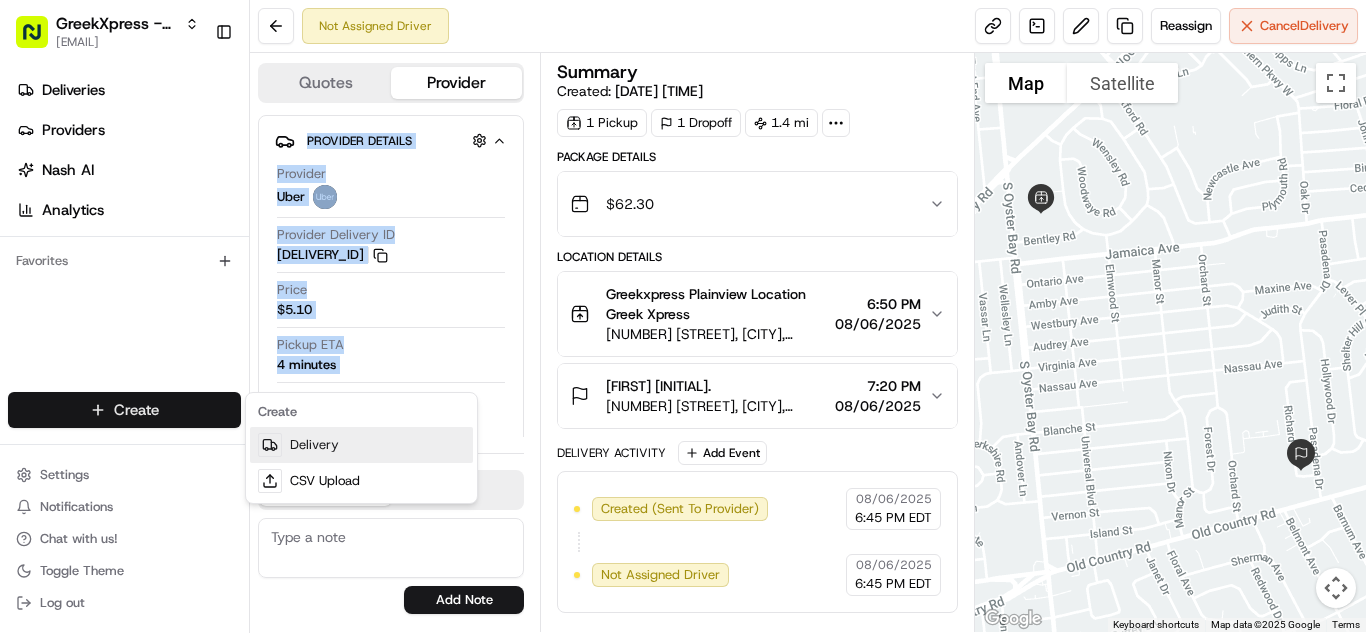 click on "Delivery" at bounding box center [361, 445] 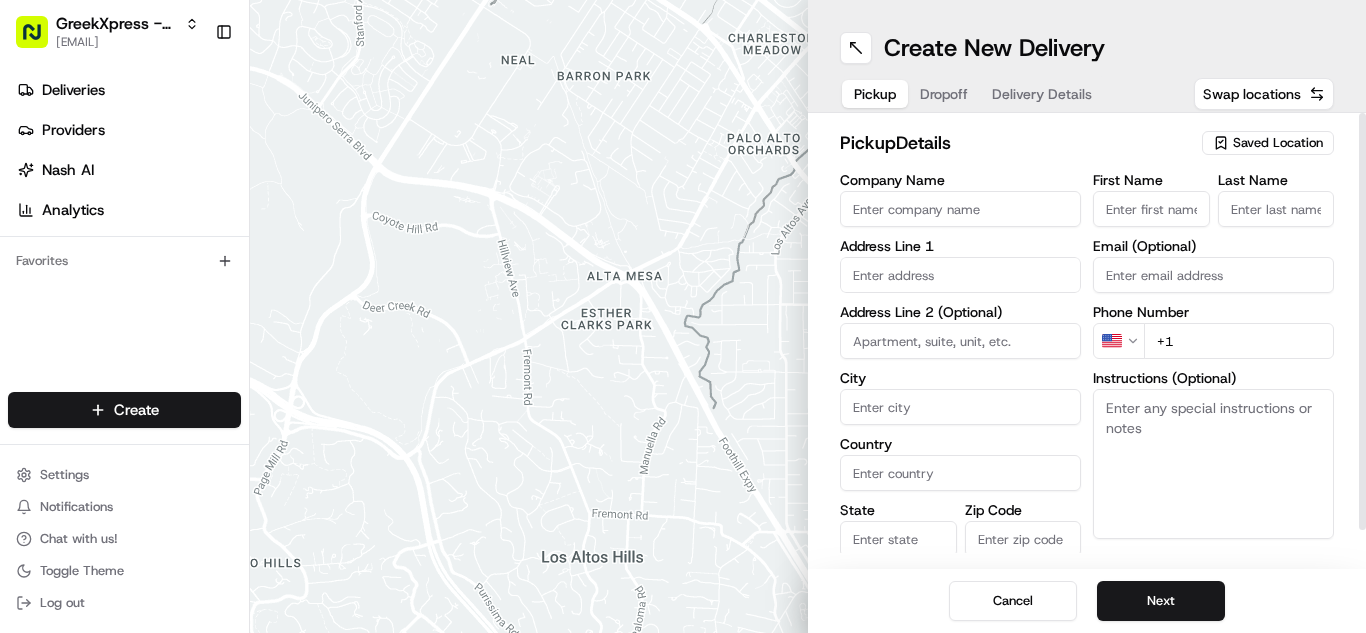 drag, startPoint x: 1247, startPoint y: 152, endPoint x: 1245, endPoint y: 200, distance: 48.04165 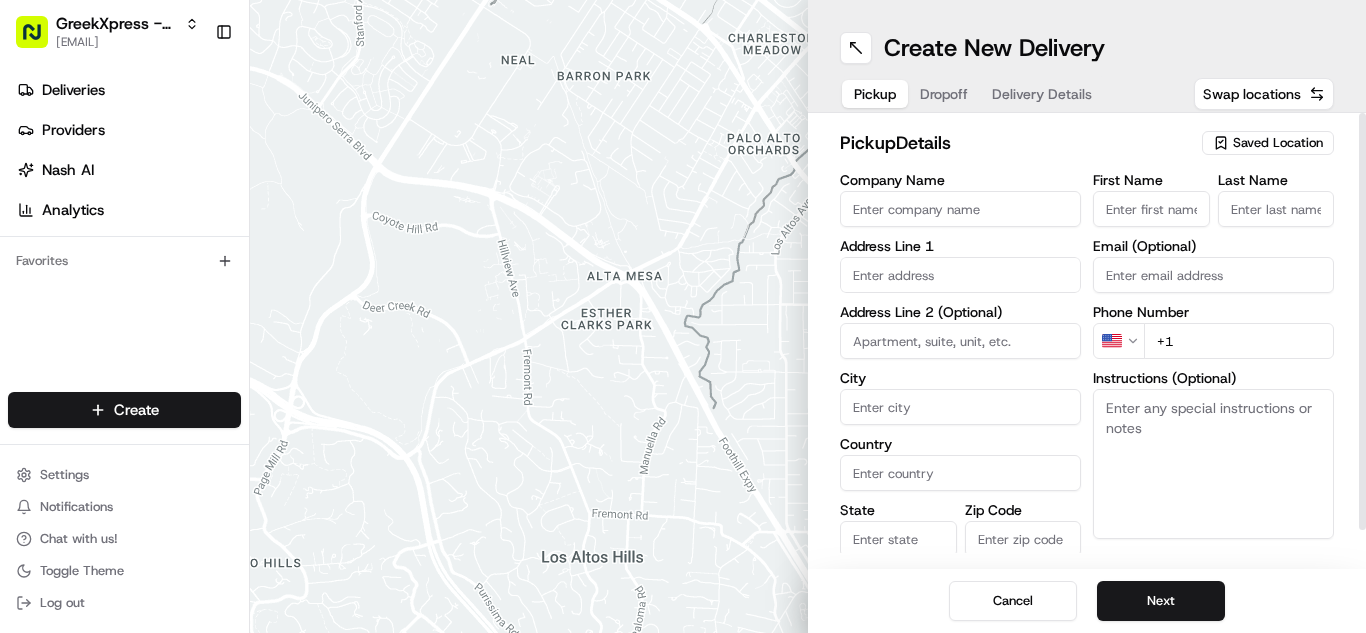 click on "Saved Location" at bounding box center (1268, 143) 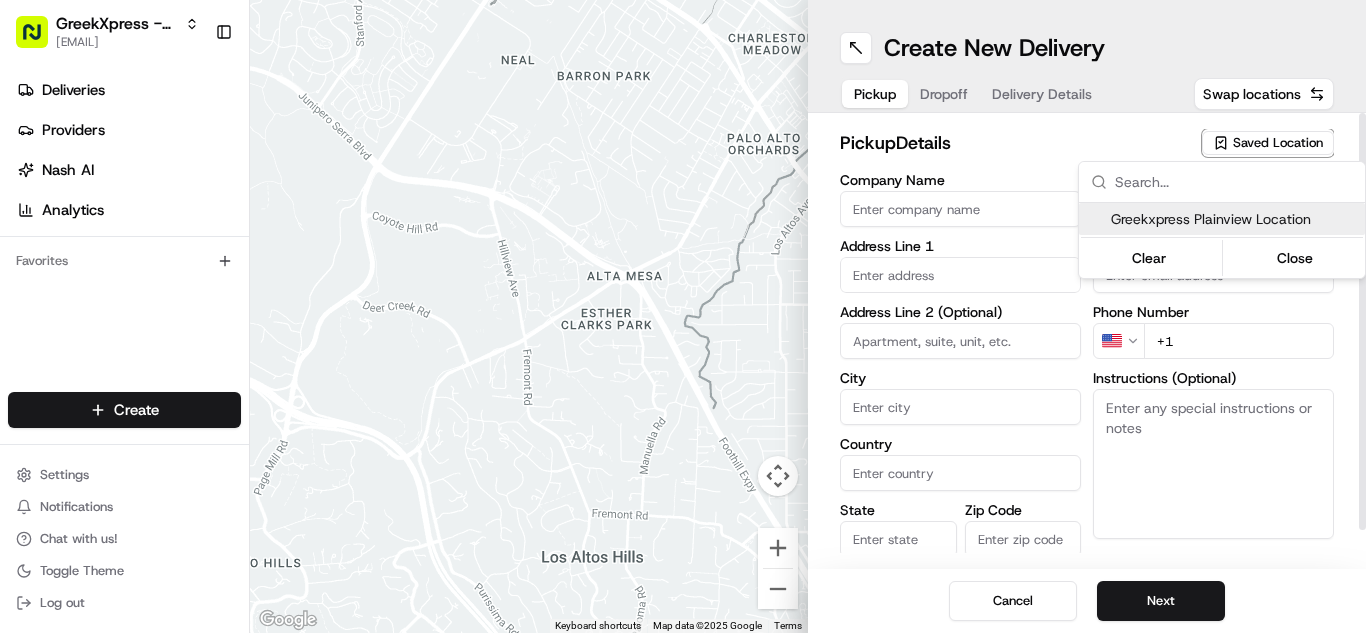 click on "Greekxpress Plainview Location" at bounding box center [1234, 219] 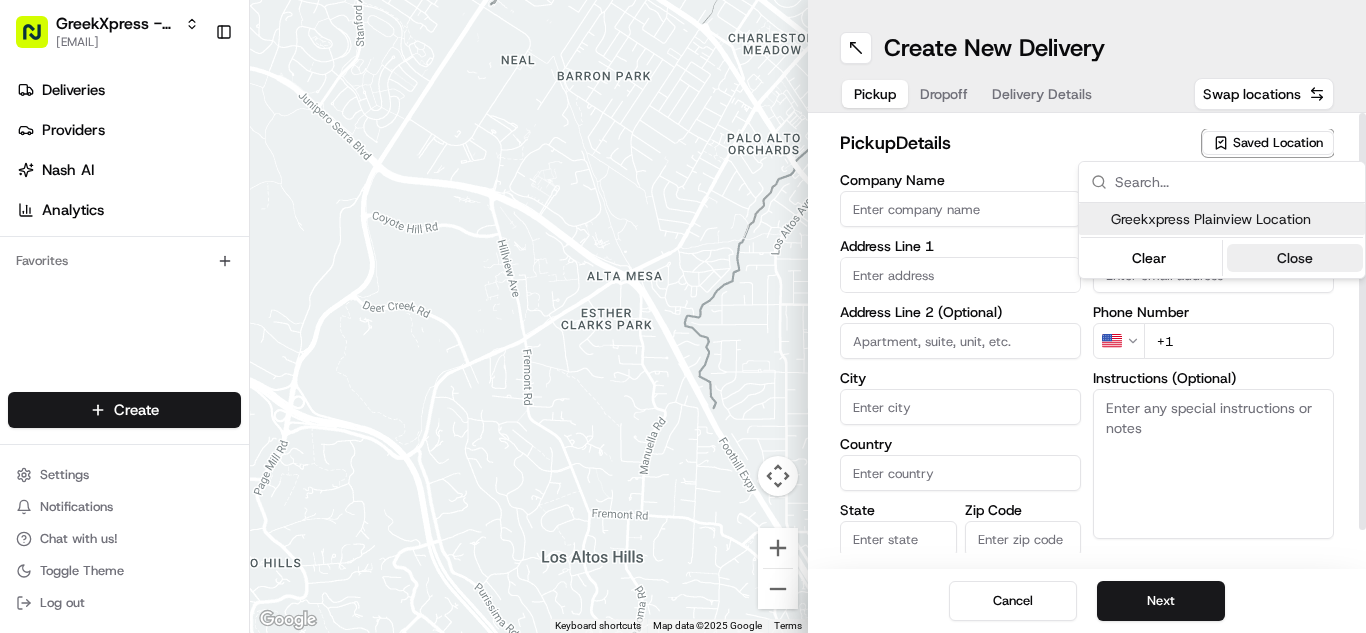 type on "Greekxpress Plainview Location" 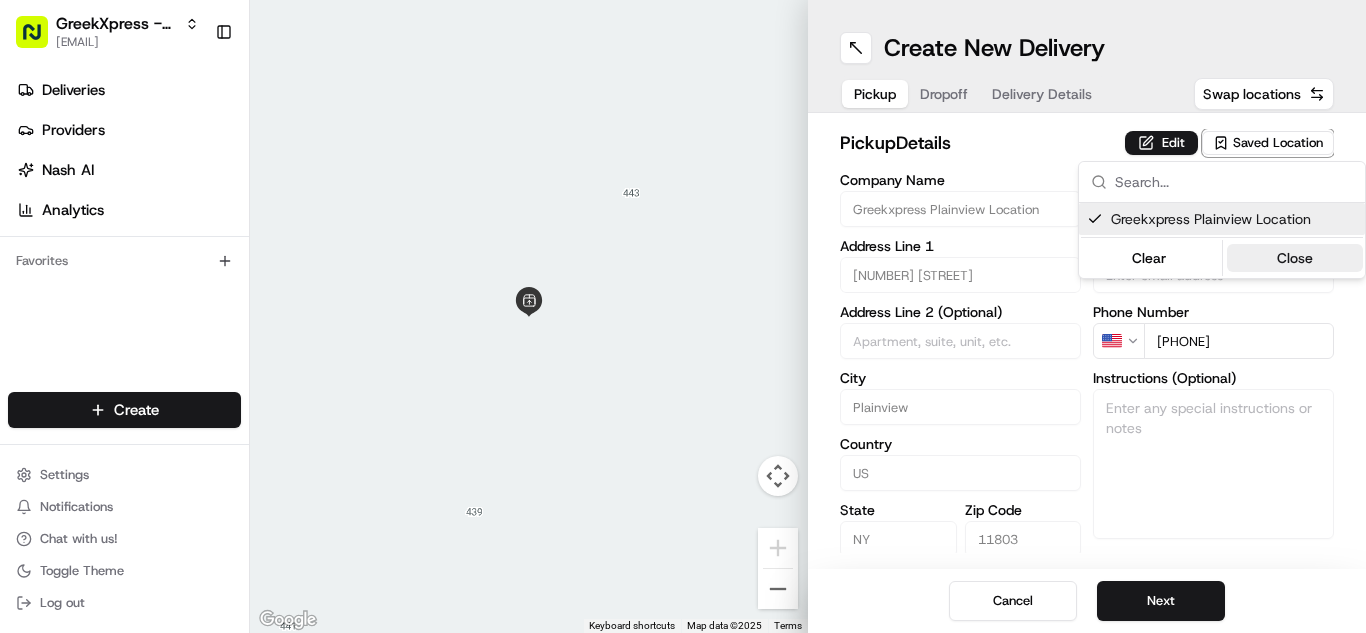 click on "Close" at bounding box center (1295, 258) 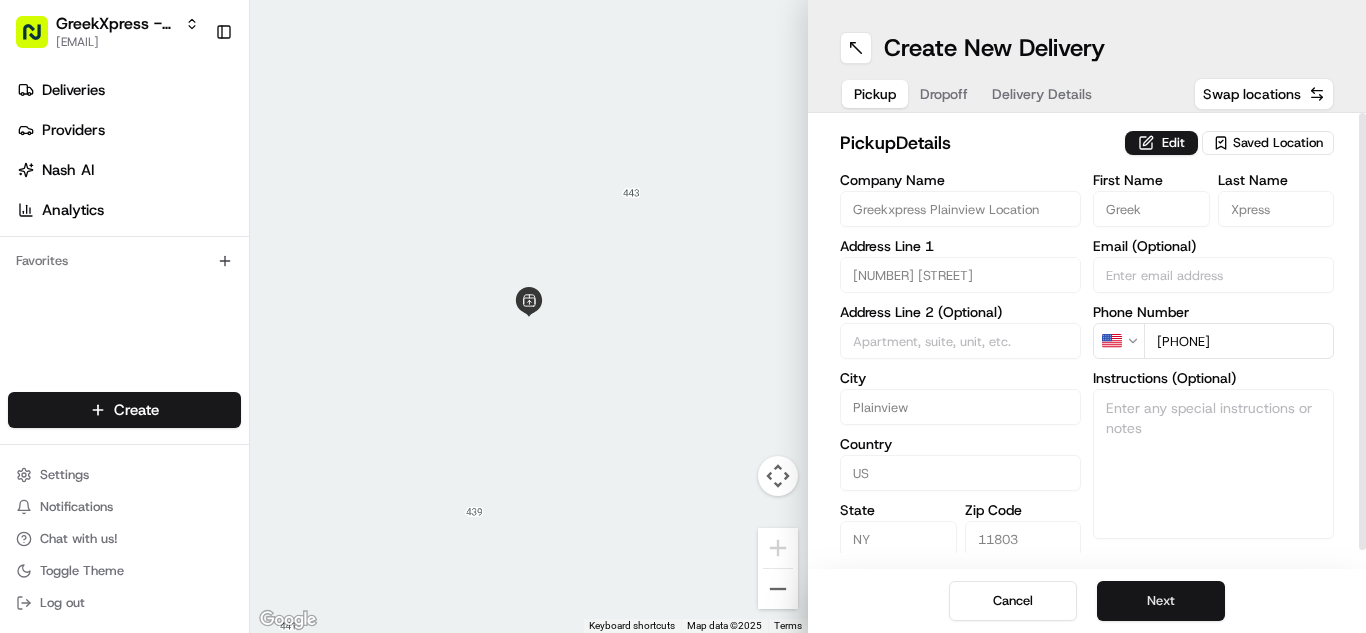 click on "Next" at bounding box center (1161, 601) 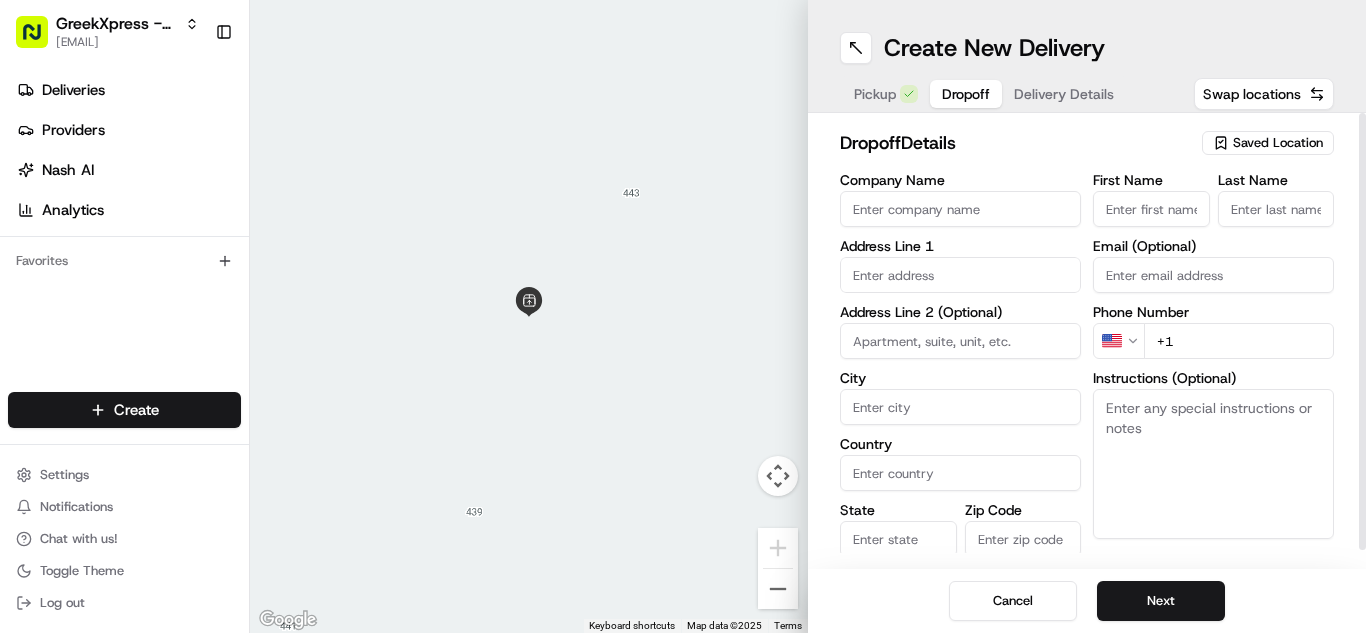 click on "Instructions (Optional)" at bounding box center [1213, 464] 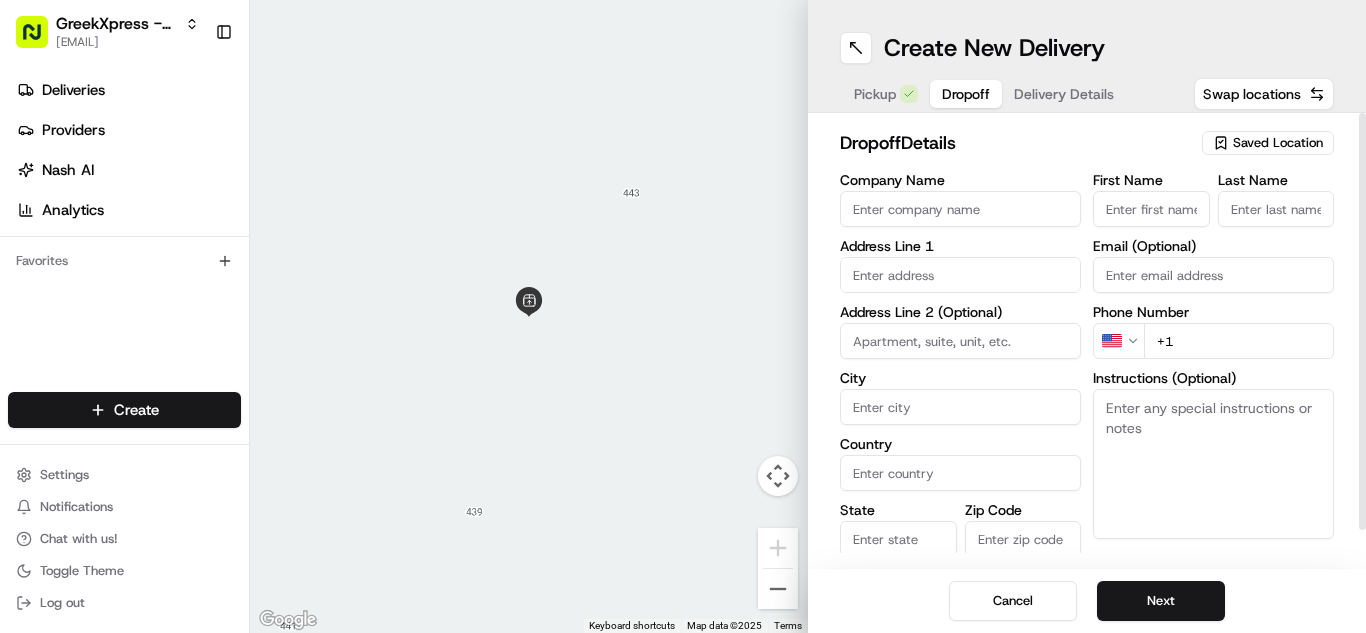 paste on "Please hand to customer or call upon arrival. Do not leave the order outside. Thank you" 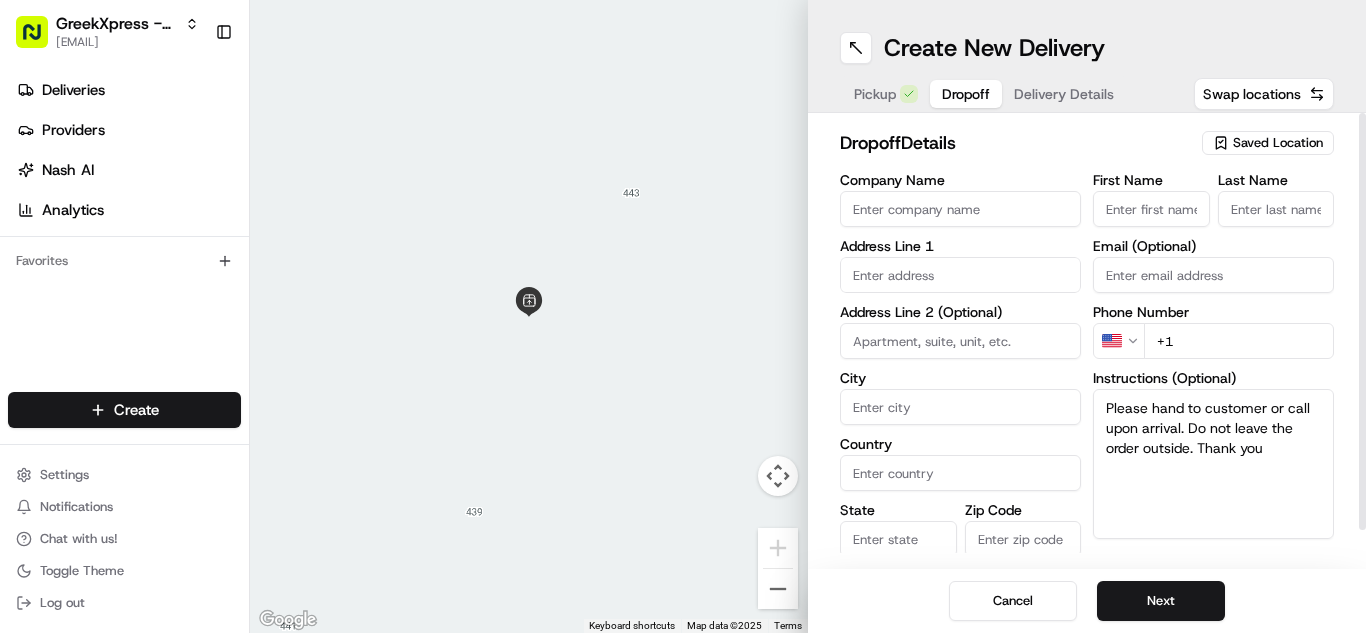 type on "Please hand to customer or call upon arrival. Do not leave the order outside. Thank you" 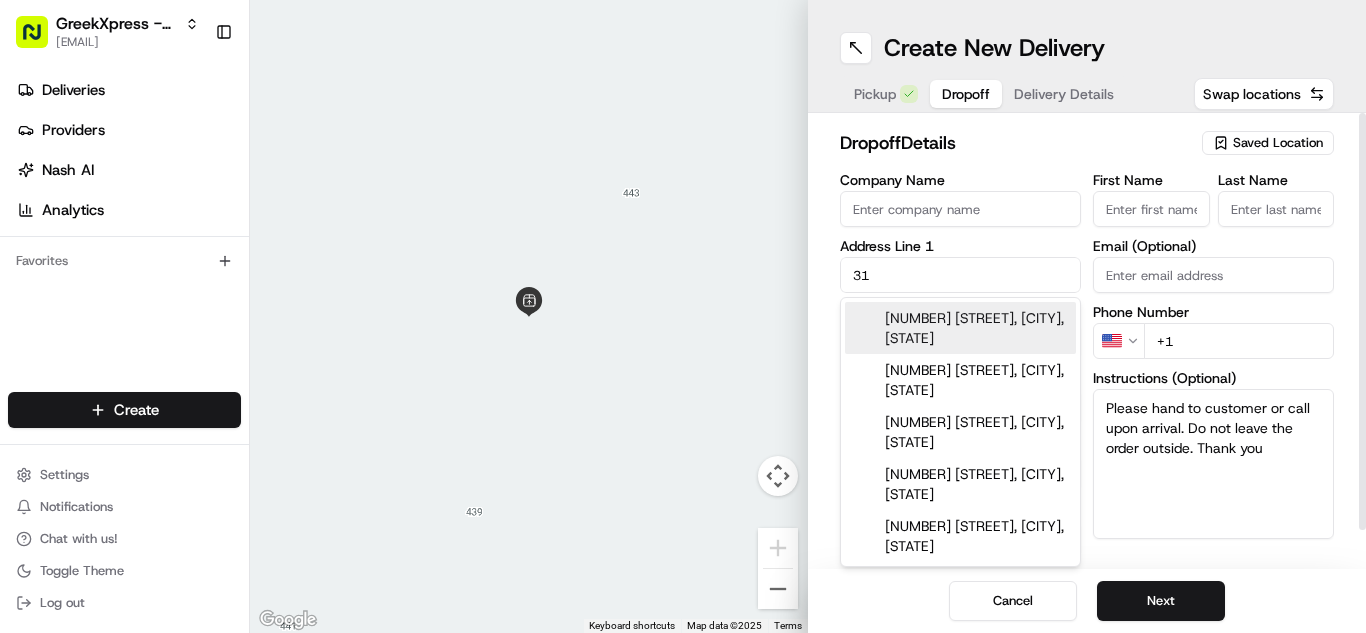 type on "[NUMBER] [STREET]" 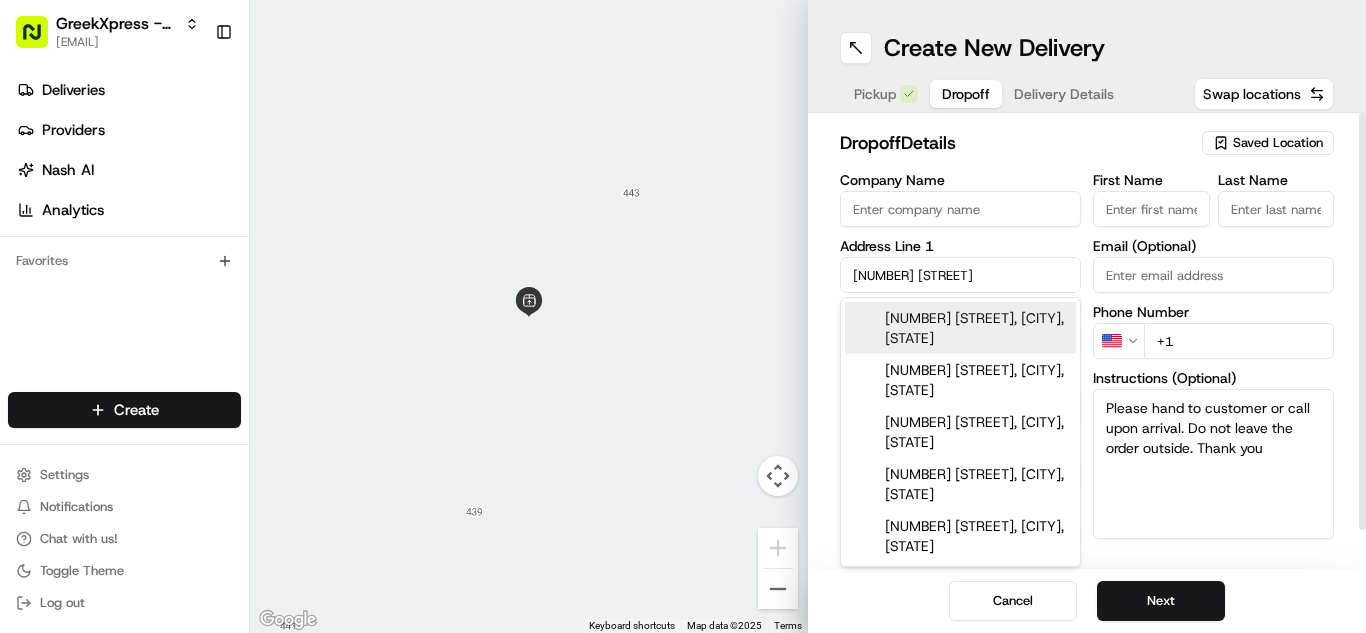 type on "Jericho" 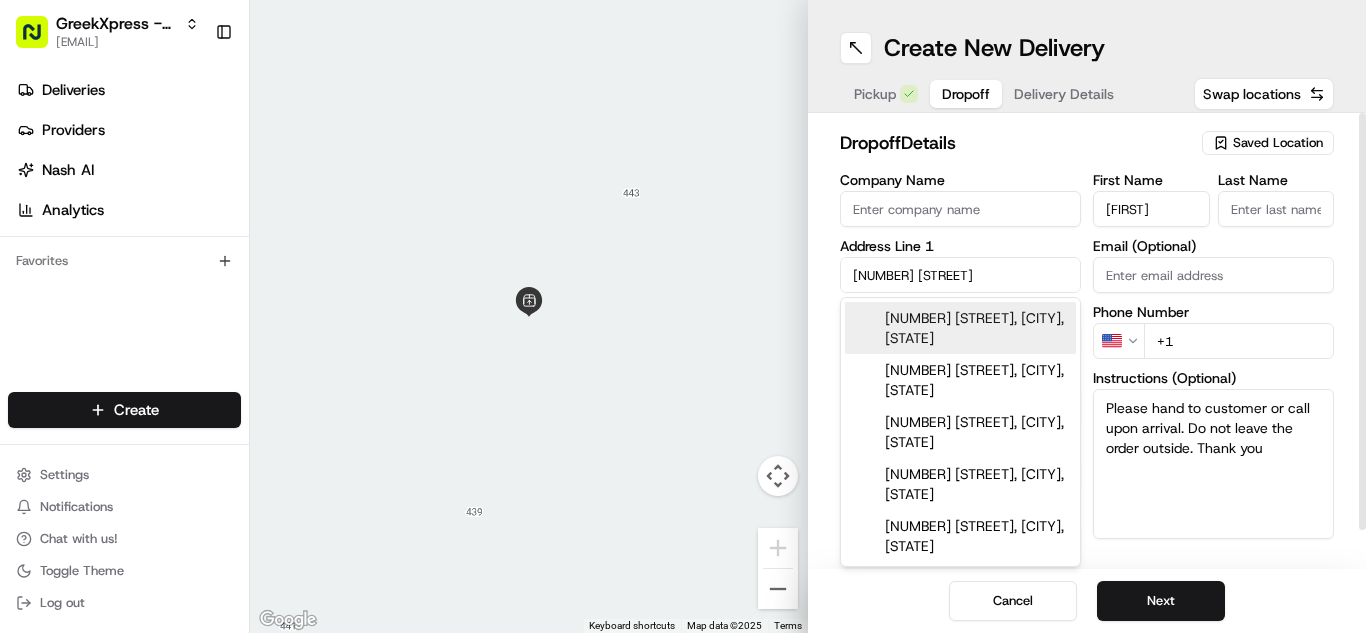 type on "B." 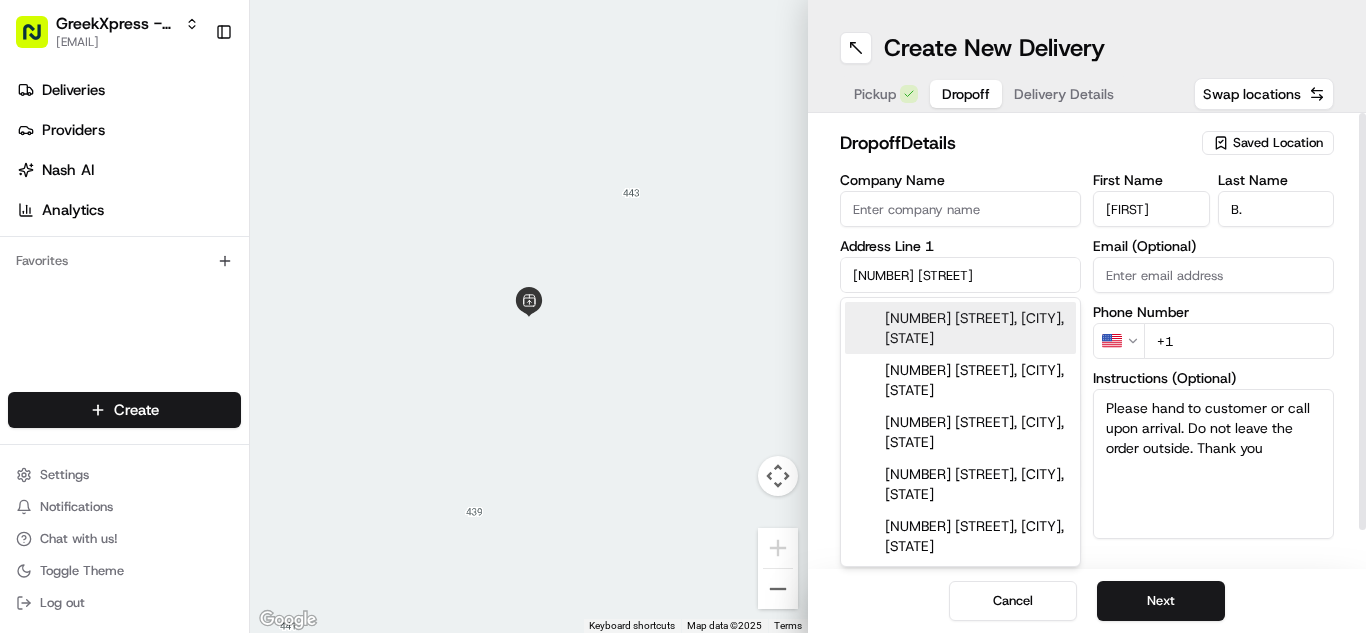 type on "[PHONE]" 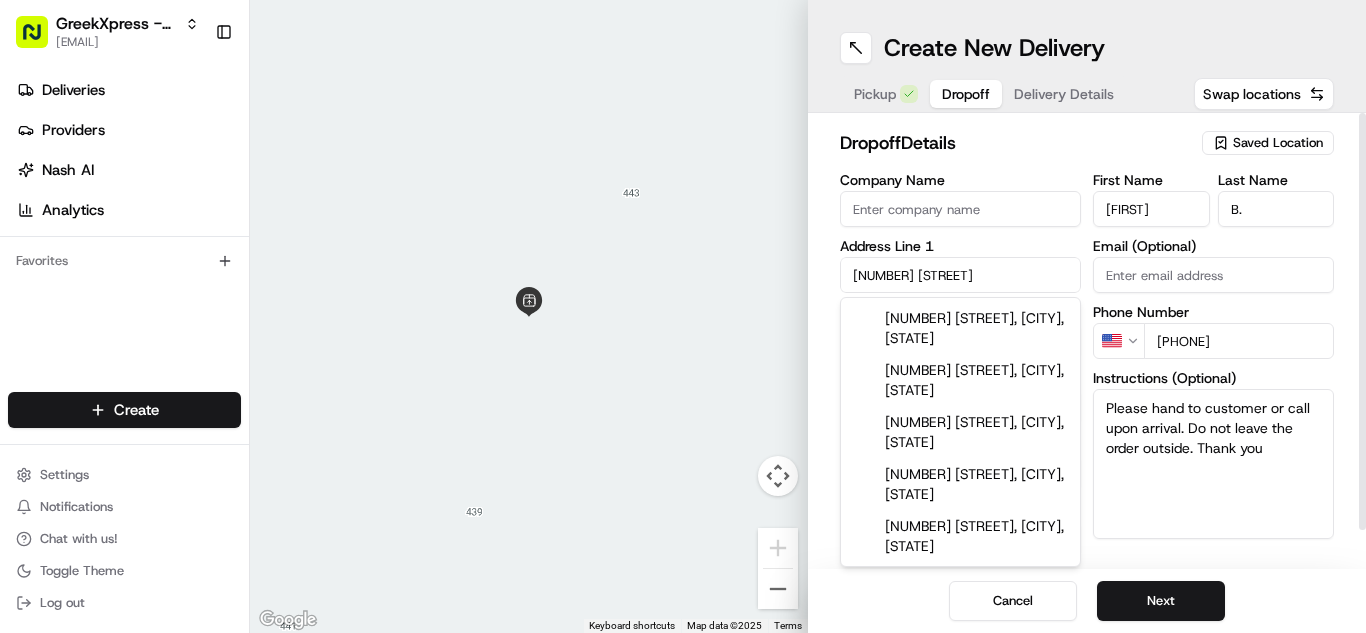 click on "Please hand to customer or call upon arrival. Do not leave the order outside. Thank you" at bounding box center (1213, 464) 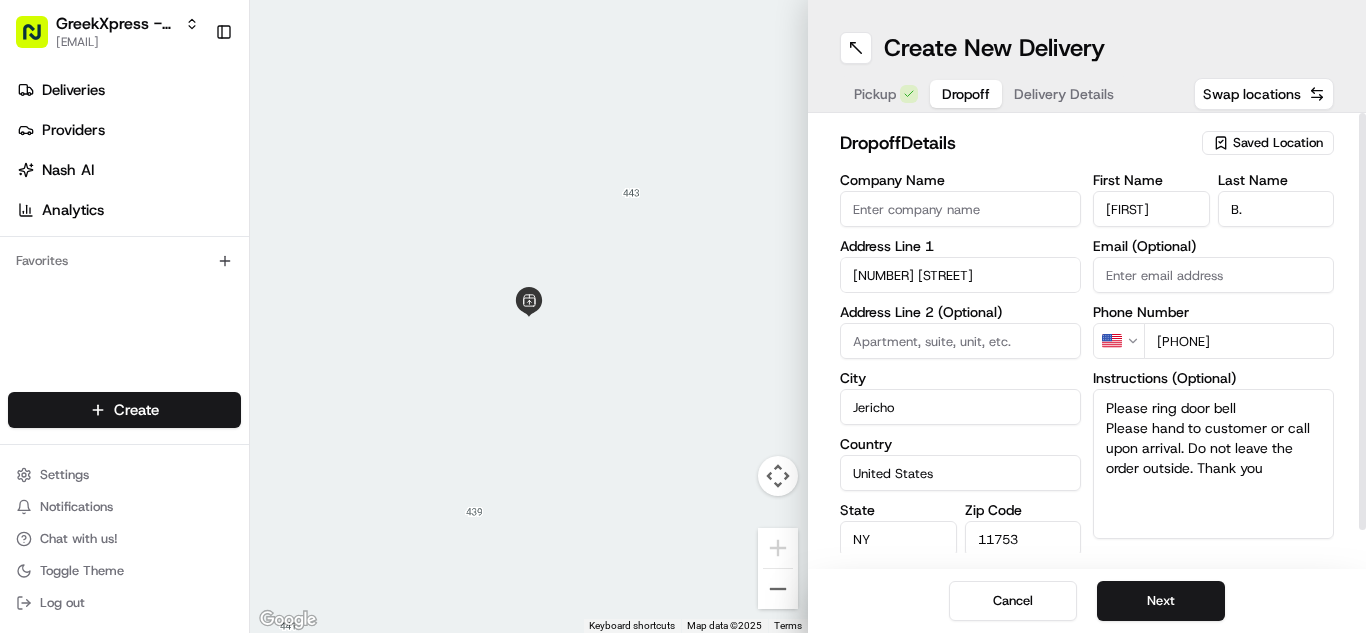 type on "Please ring door bell
Please hand to customer or call upon arrival. Do not leave the order outside. Thank you" 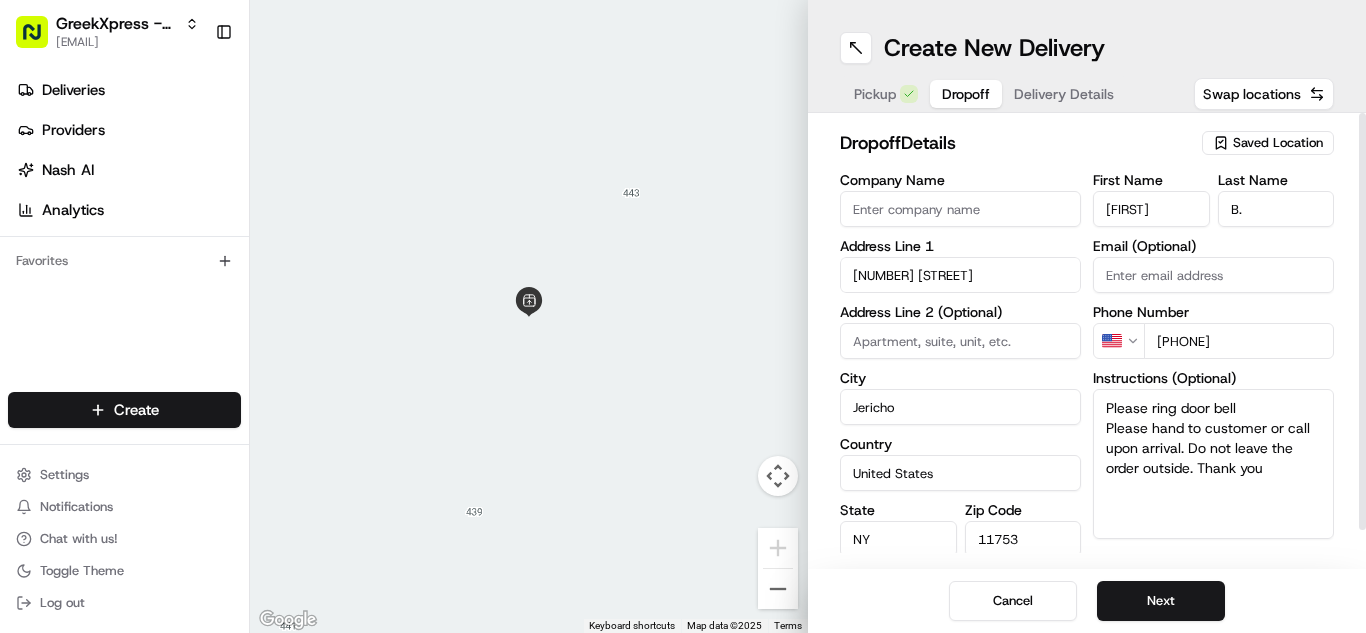 click on "Cancel Next" at bounding box center (1087, 601) 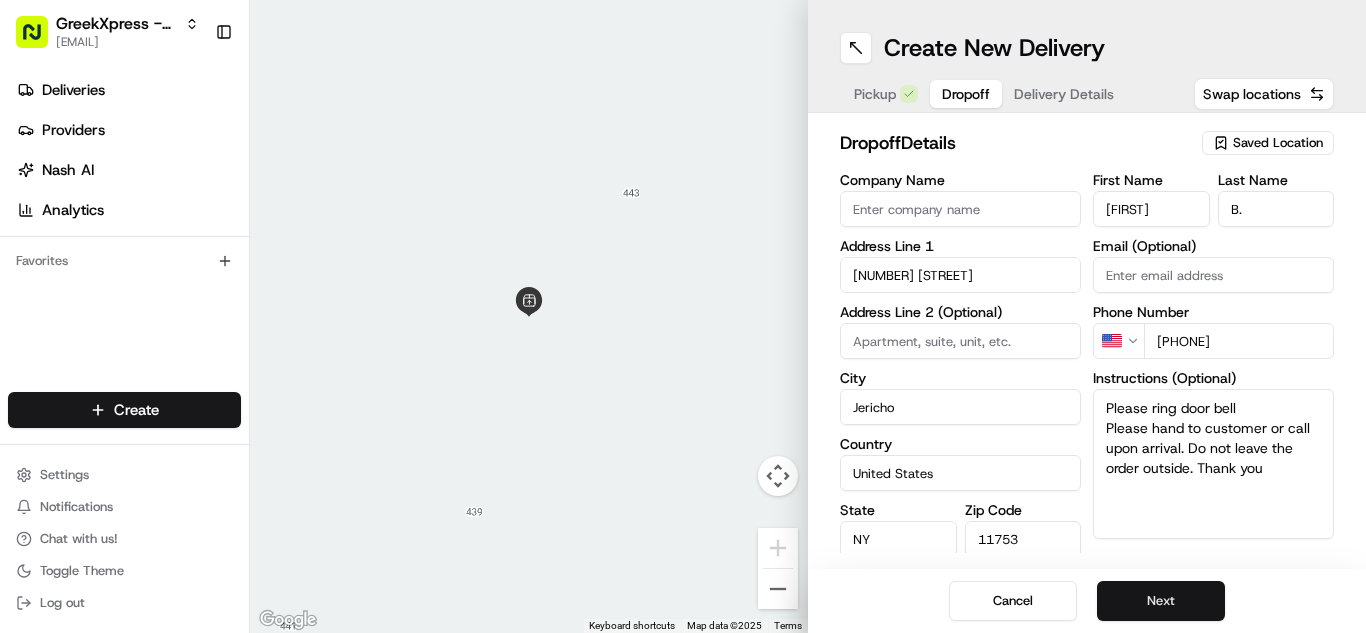 click on "Next" at bounding box center (1161, 601) 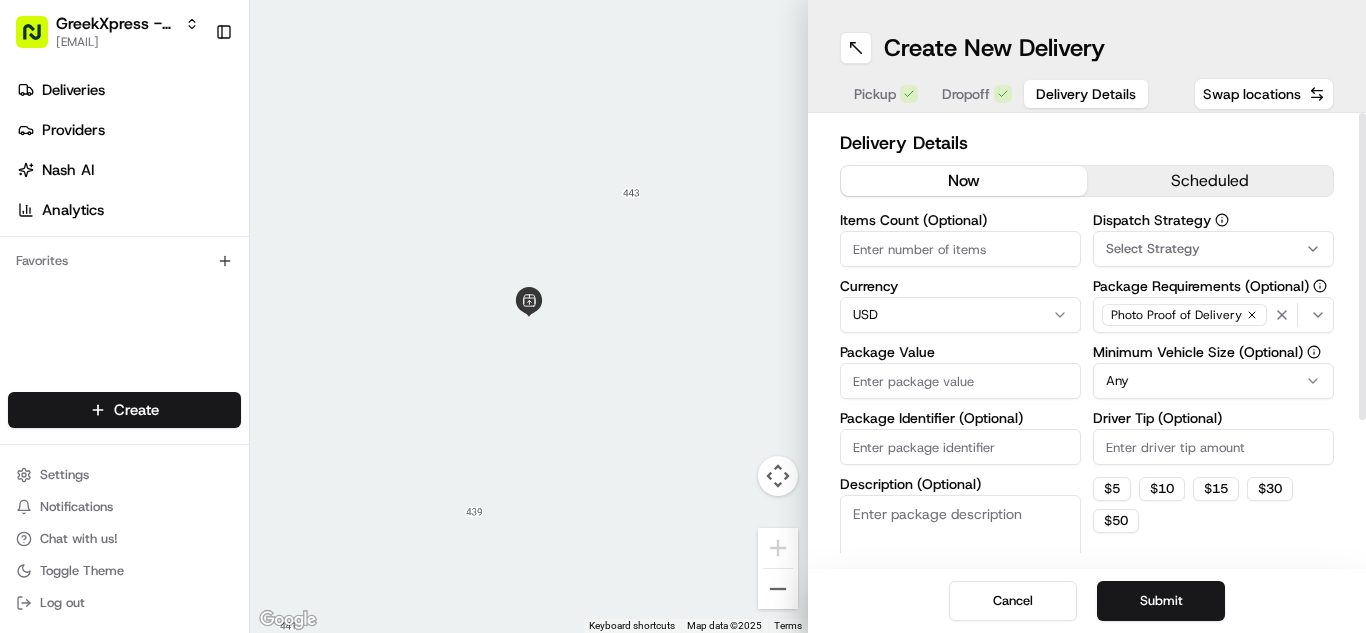 click on "Package Value" at bounding box center (960, 381) 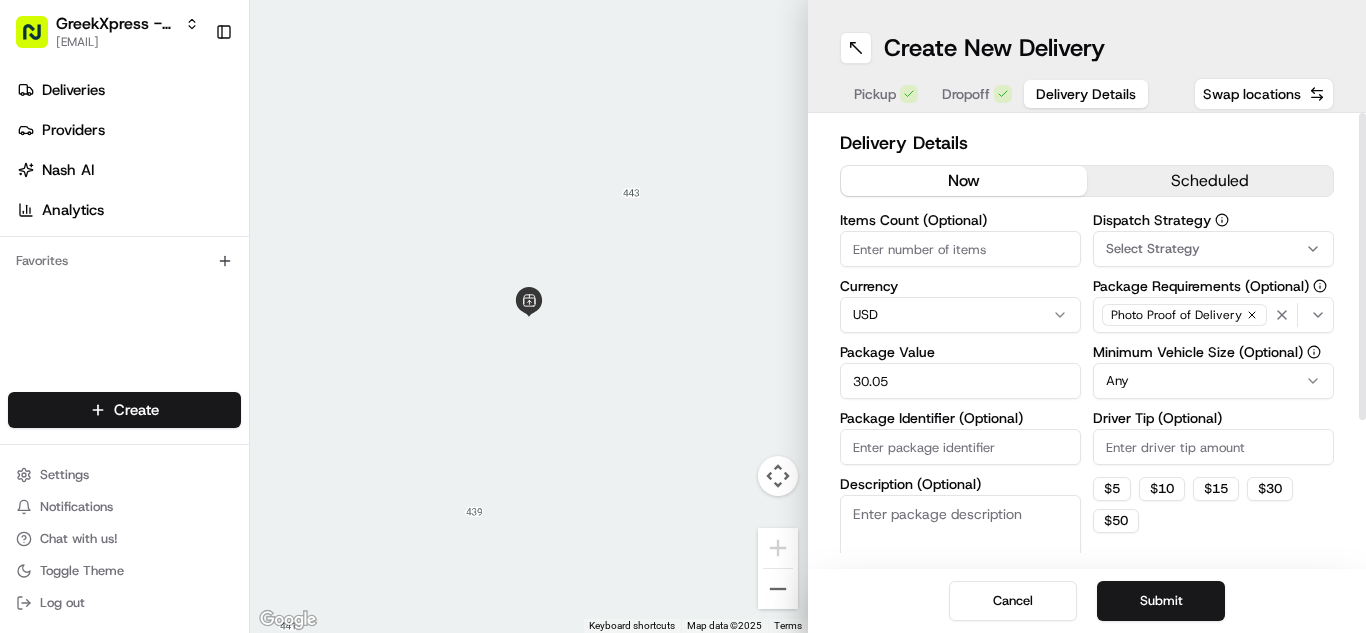 type on "30.05" 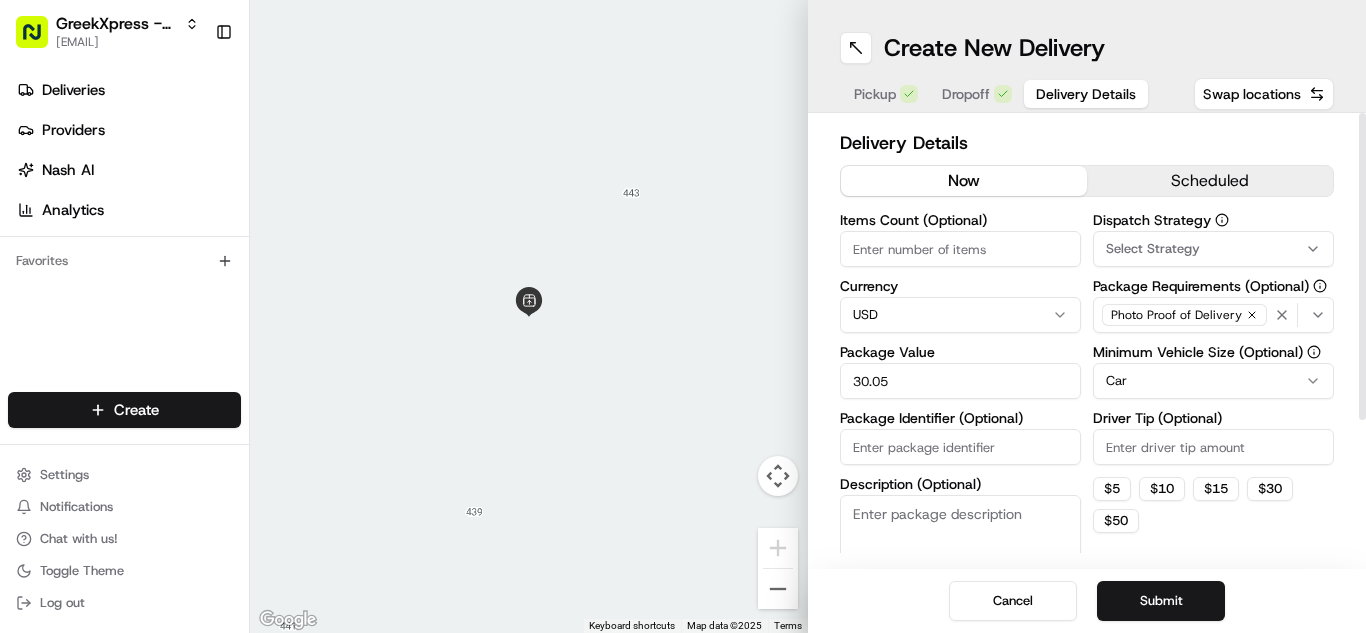 click on "Driver Tip (Optional)" at bounding box center (1213, 447) 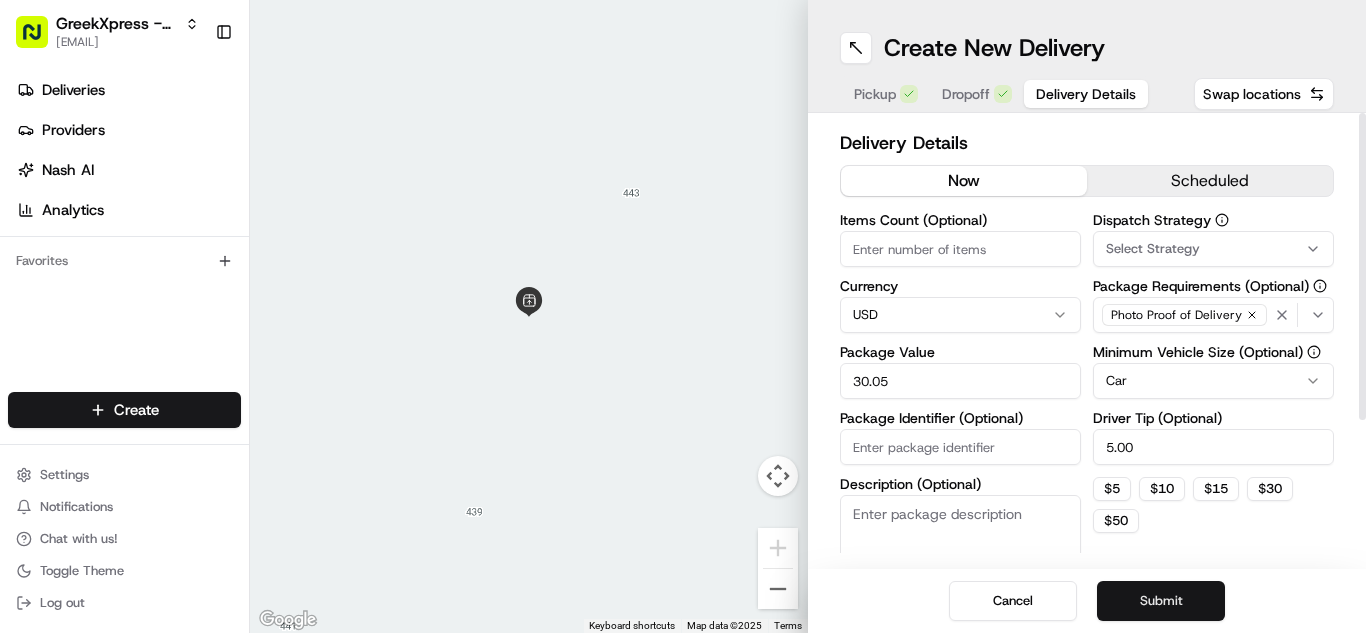 type on "5.00" 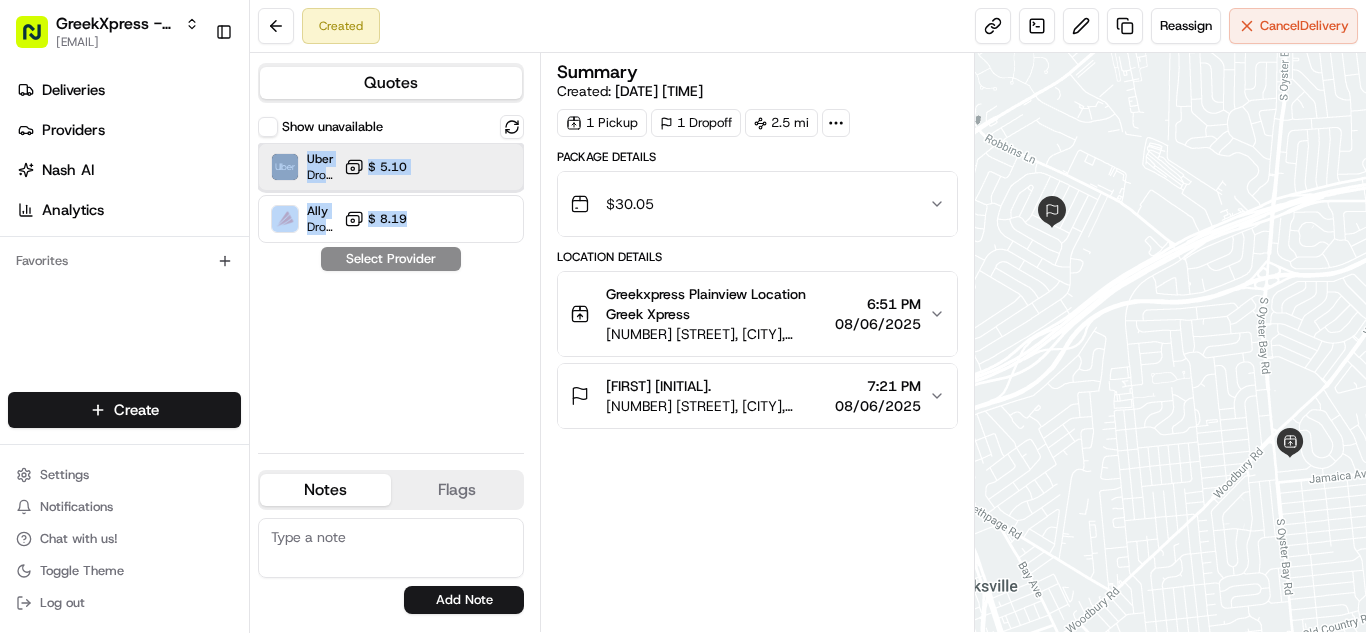 click on "Uber Dropoff ETA   18 minutes $   5.10" at bounding box center (391, 167) 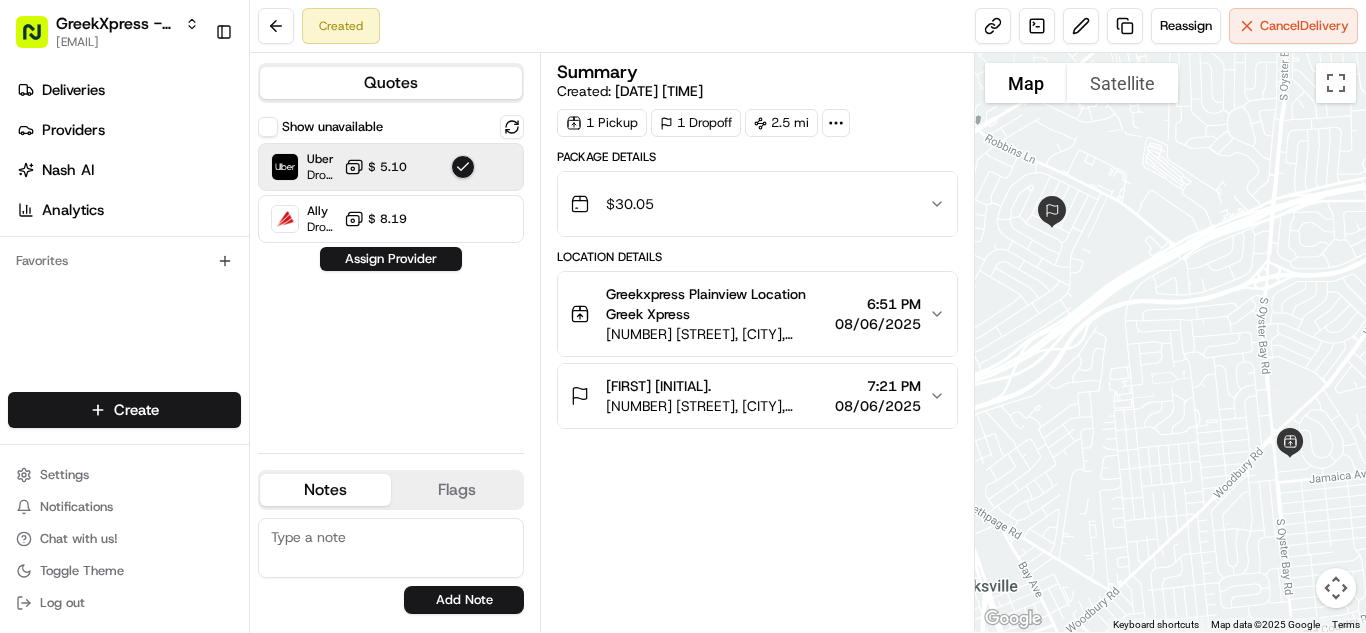 click on "Assign Provider" at bounding box center [391, 259] 